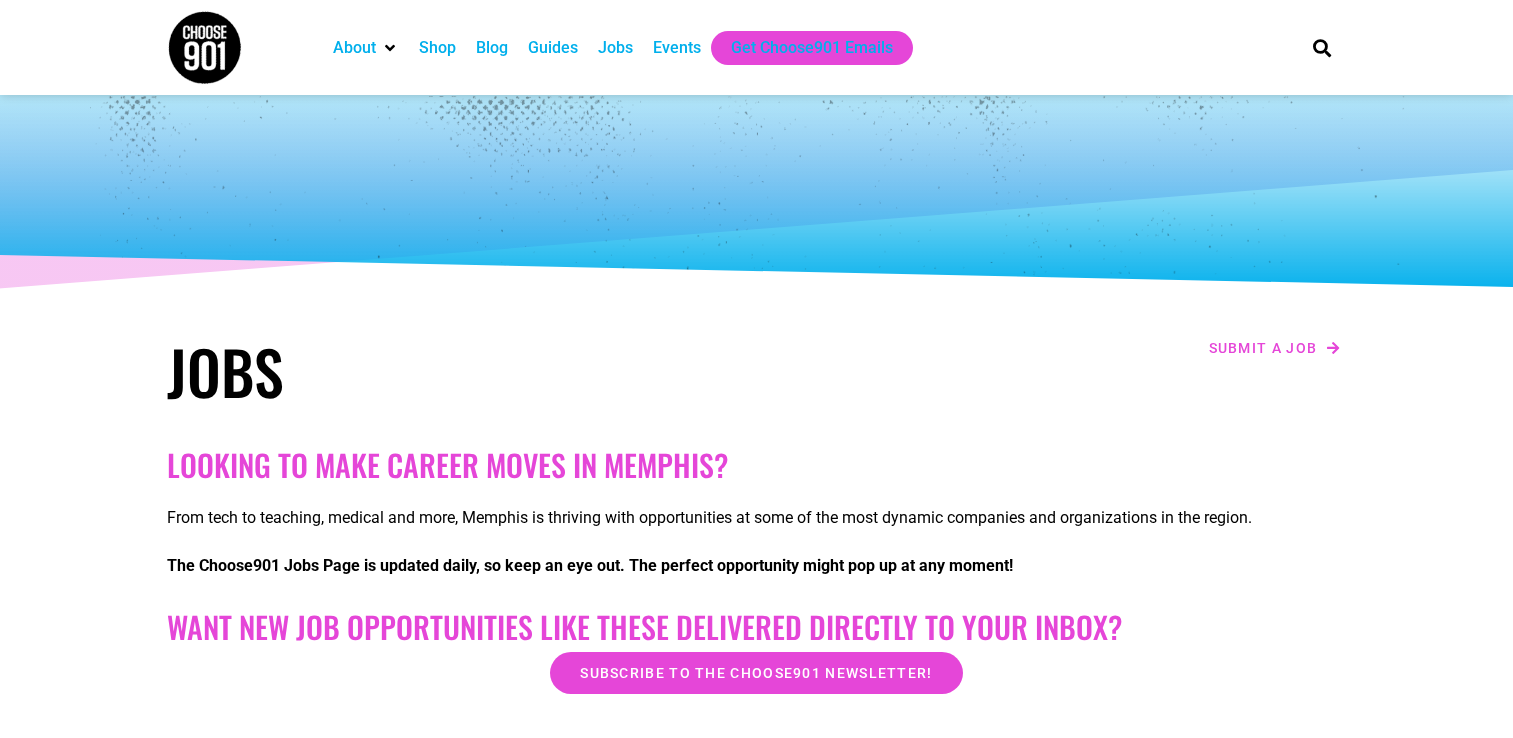 scroll, scrollTop: 0, scrollLeft: 0, axis: both 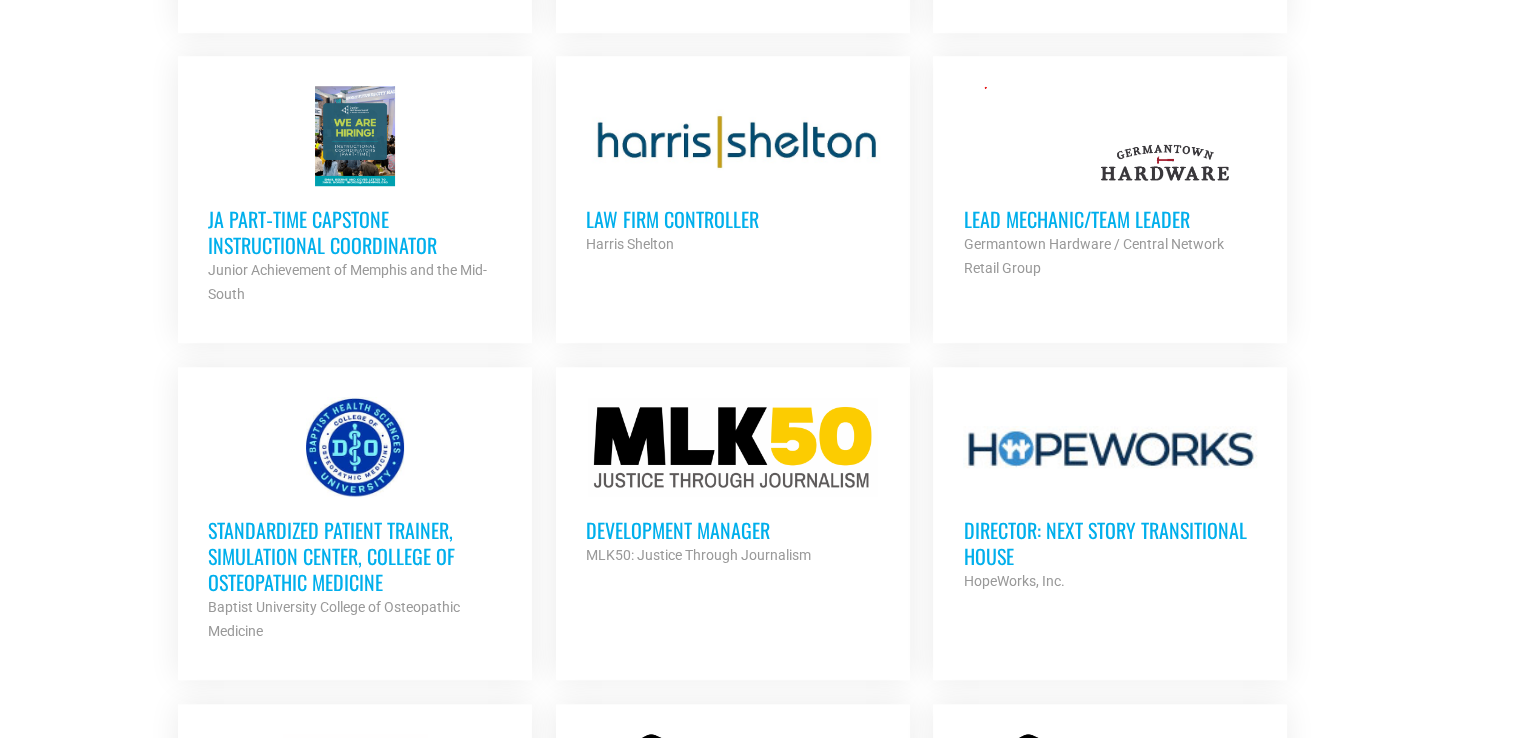 drag, startPoint x: 208, startPoint y: 526, endPoint x: 227, endPoint y: 510, distance: 24.839485 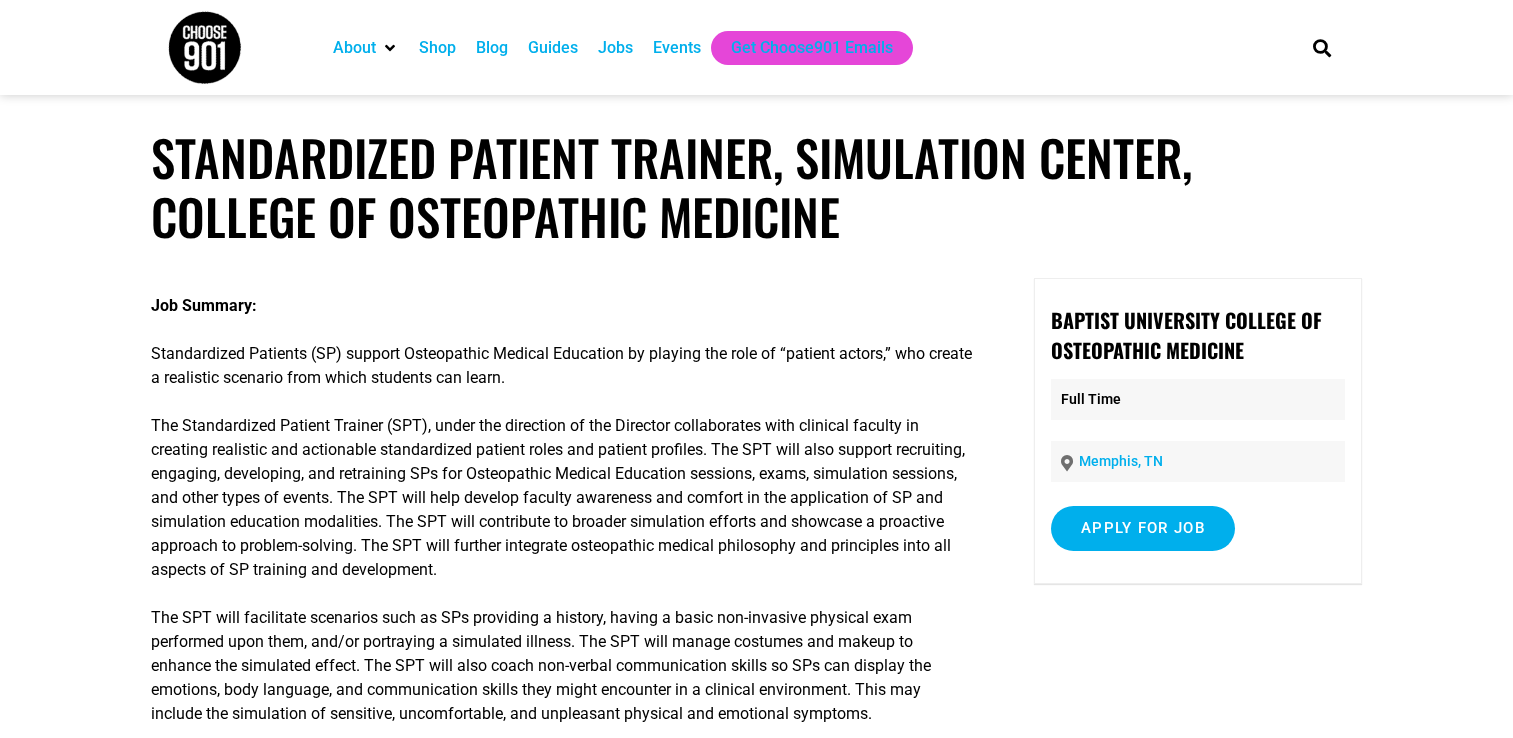 scroll, scrollTop: 0, scrollLeft: 0, axis: both 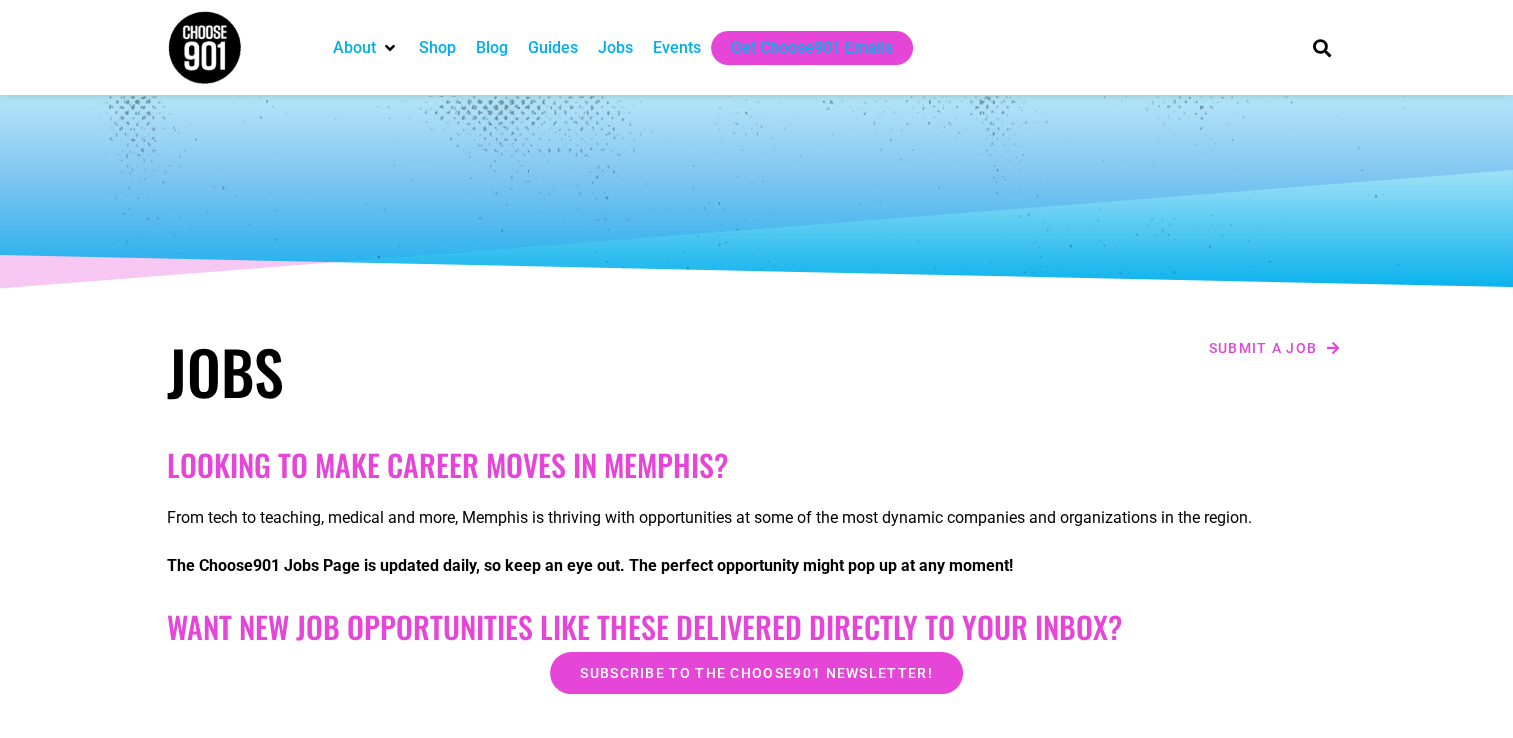 click on "Jobs" at bounding box center [615, 48] 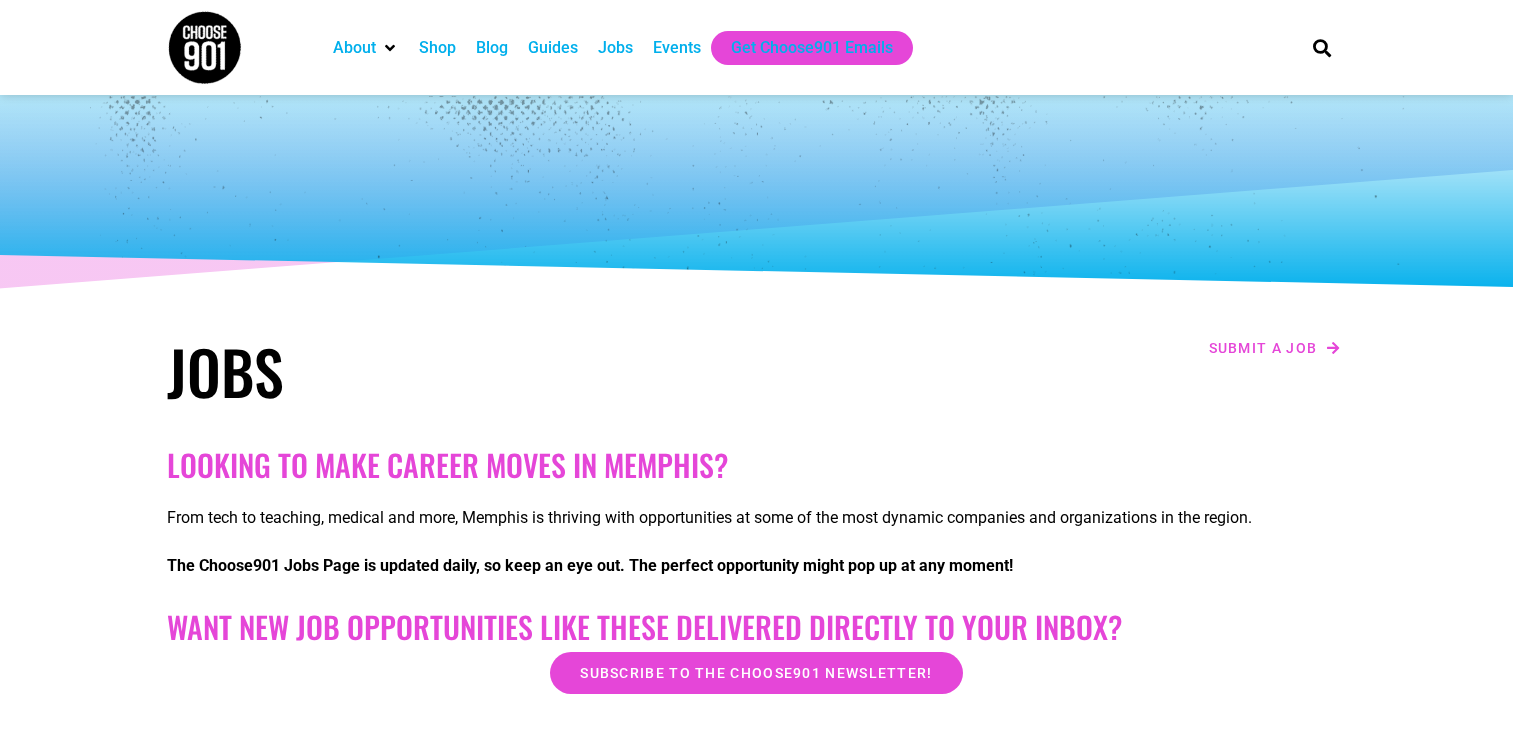 scroll, scrollTop: 0, scrollLeft: 0, axis: both 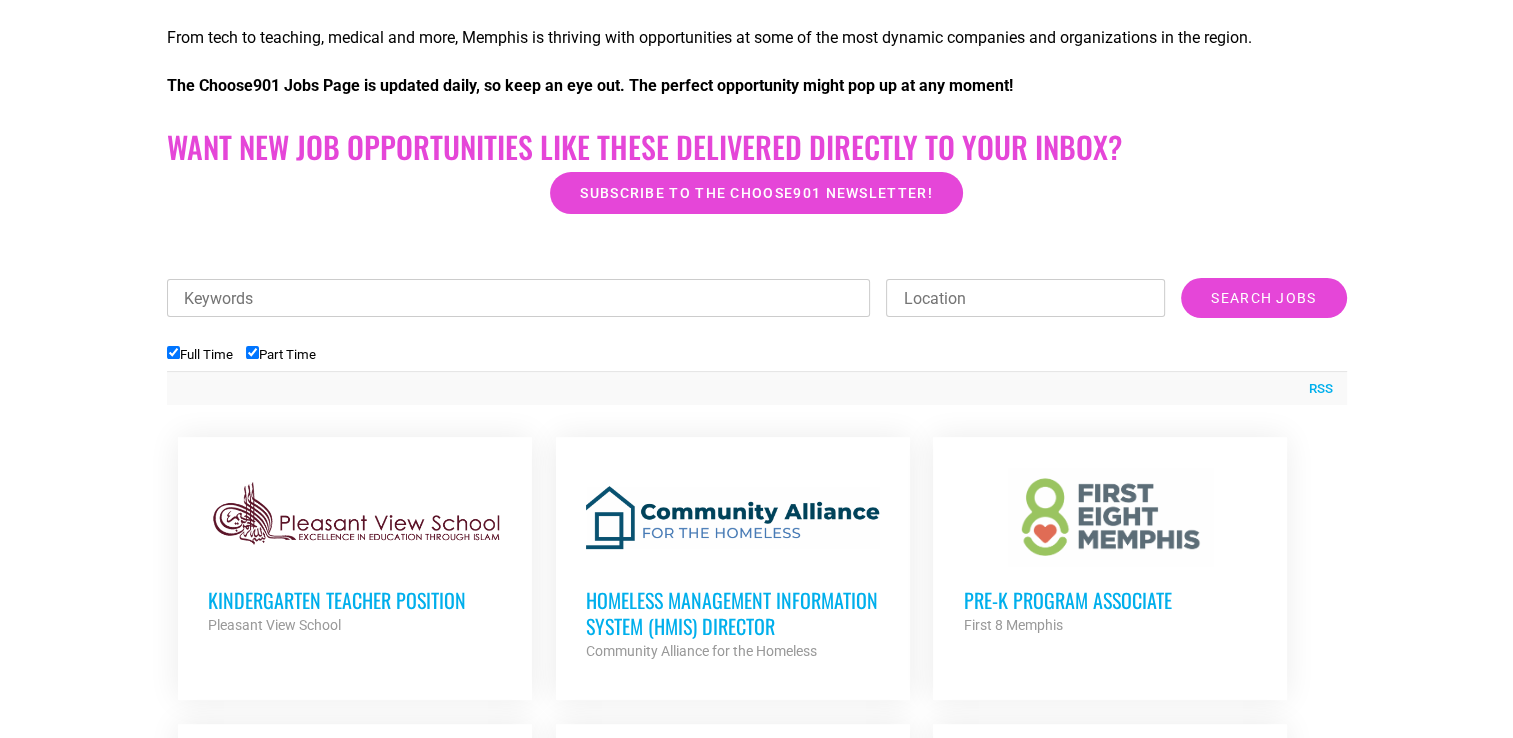 click on "Looking to make career moves in Memphis?
From tech to teaching, medical and more, Memphis is thriving with opportunities at some of the most dynamic companies and organizations in the region. The Choose901 Jobs Page is updated daily, so keep an eye out. The perfect opportunity might pop up at any moment!
Want New Job Opportunities like these Delivered Directly to your Inbox?
Subscribe to the Choose901 newsletter!
Keywords
Location
Category
Accounting
Administrative
Bilingual
Communication
Construction
Counseling
Creative
Customer Service
Development
Education
Engineering
Facilities/Maintenance
Higher Education
IT
Management" at bounding box center [756, 1279] 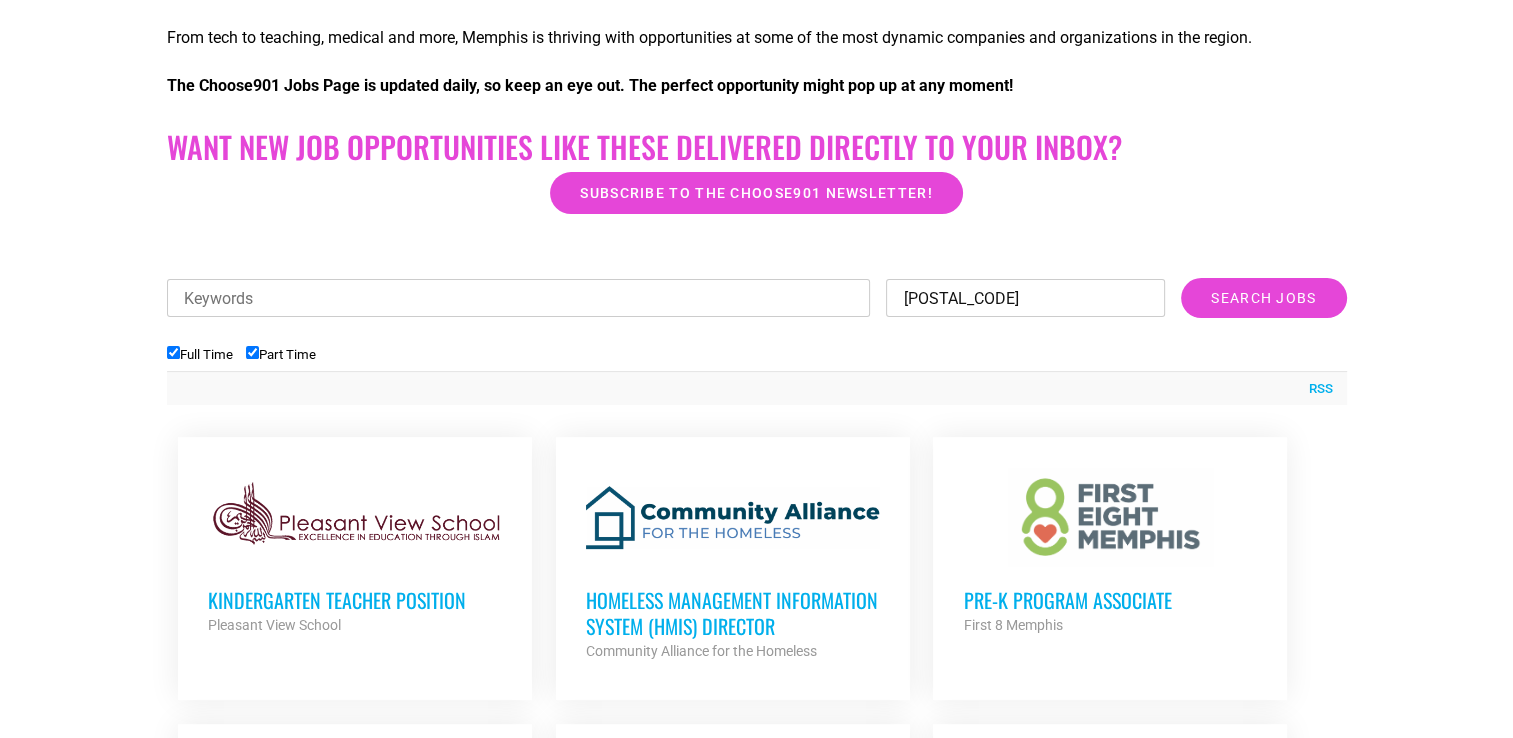 click on "Search Jobs" at bounding box center (1263, 298) 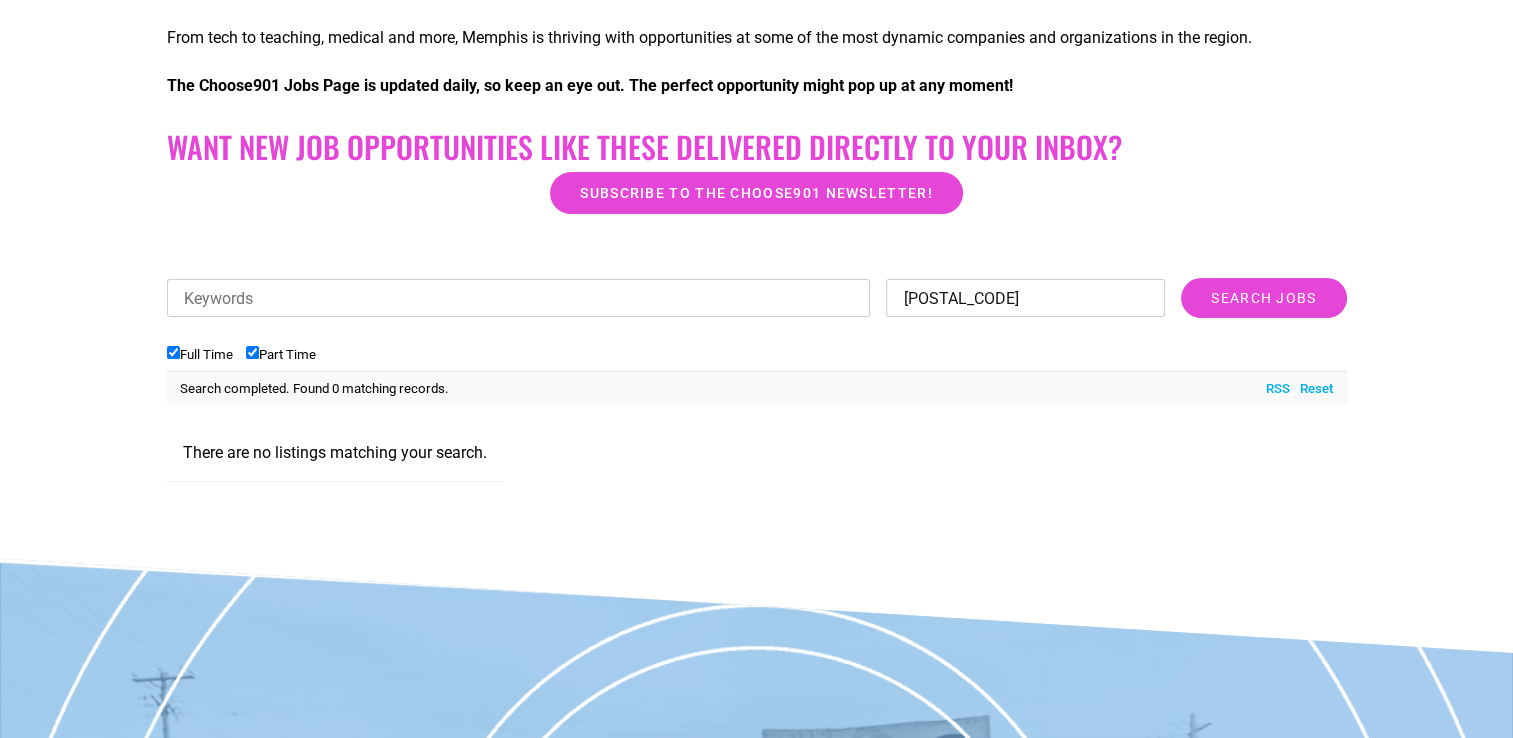 click on "Search Jobs" at bounding box center (1263, 298) 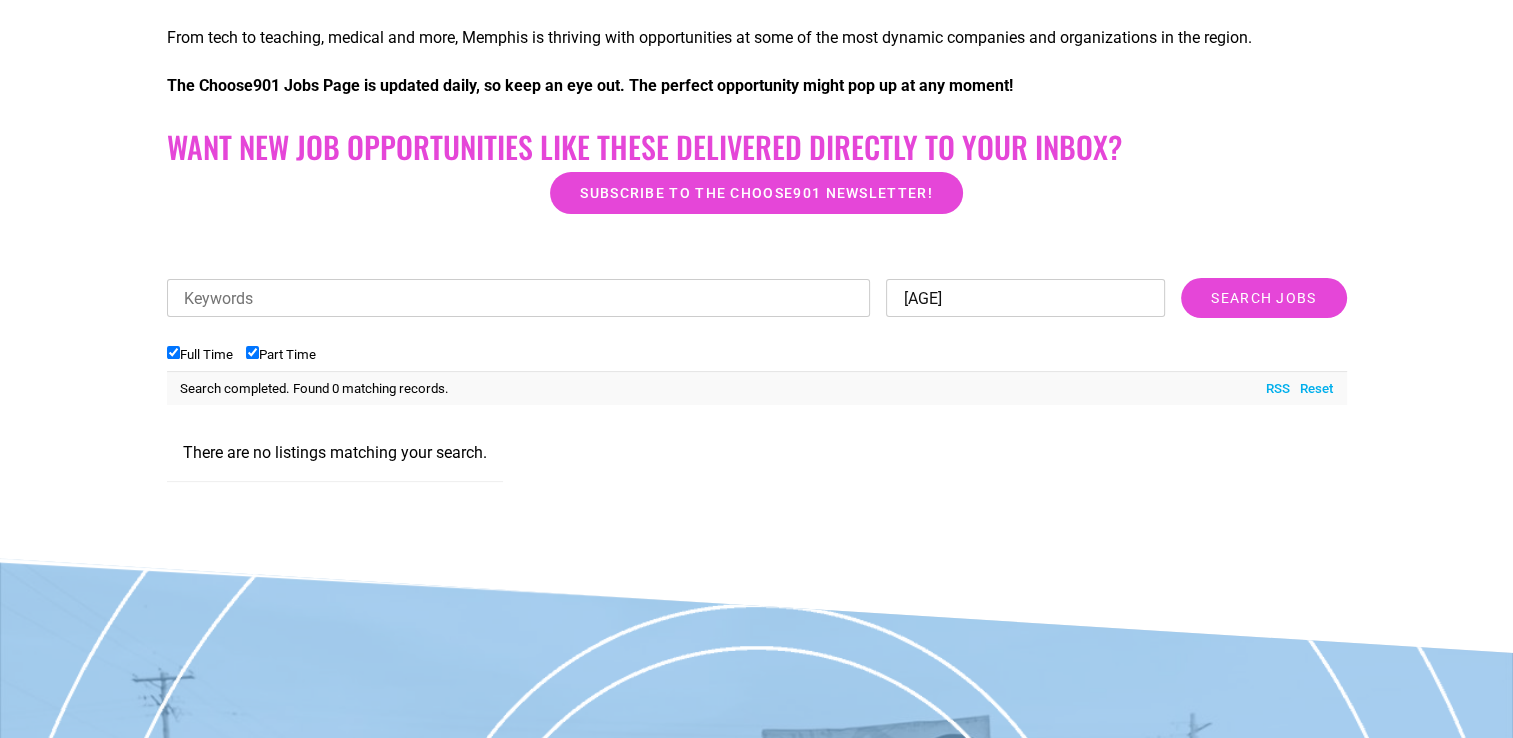 type on "3" 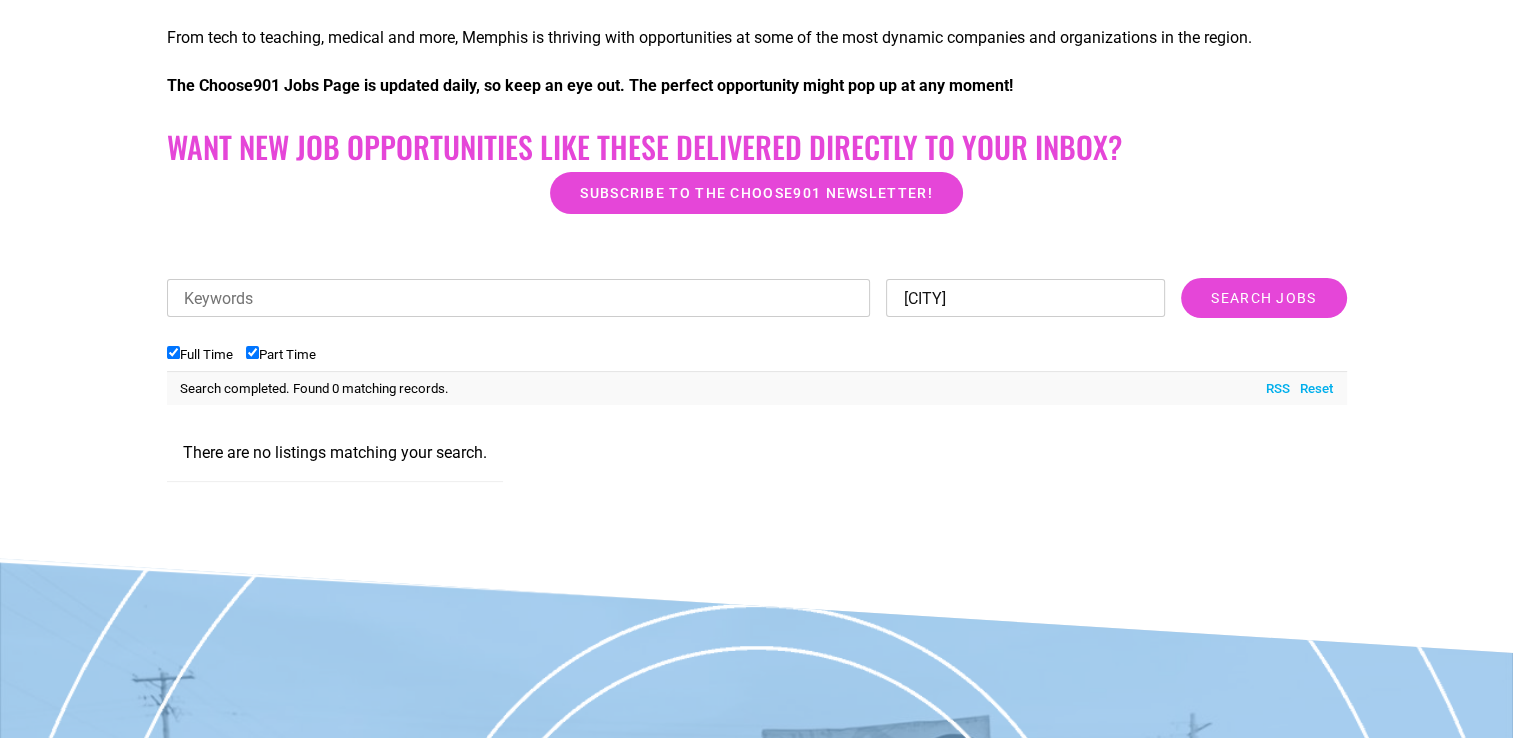 type on "[CITY]" 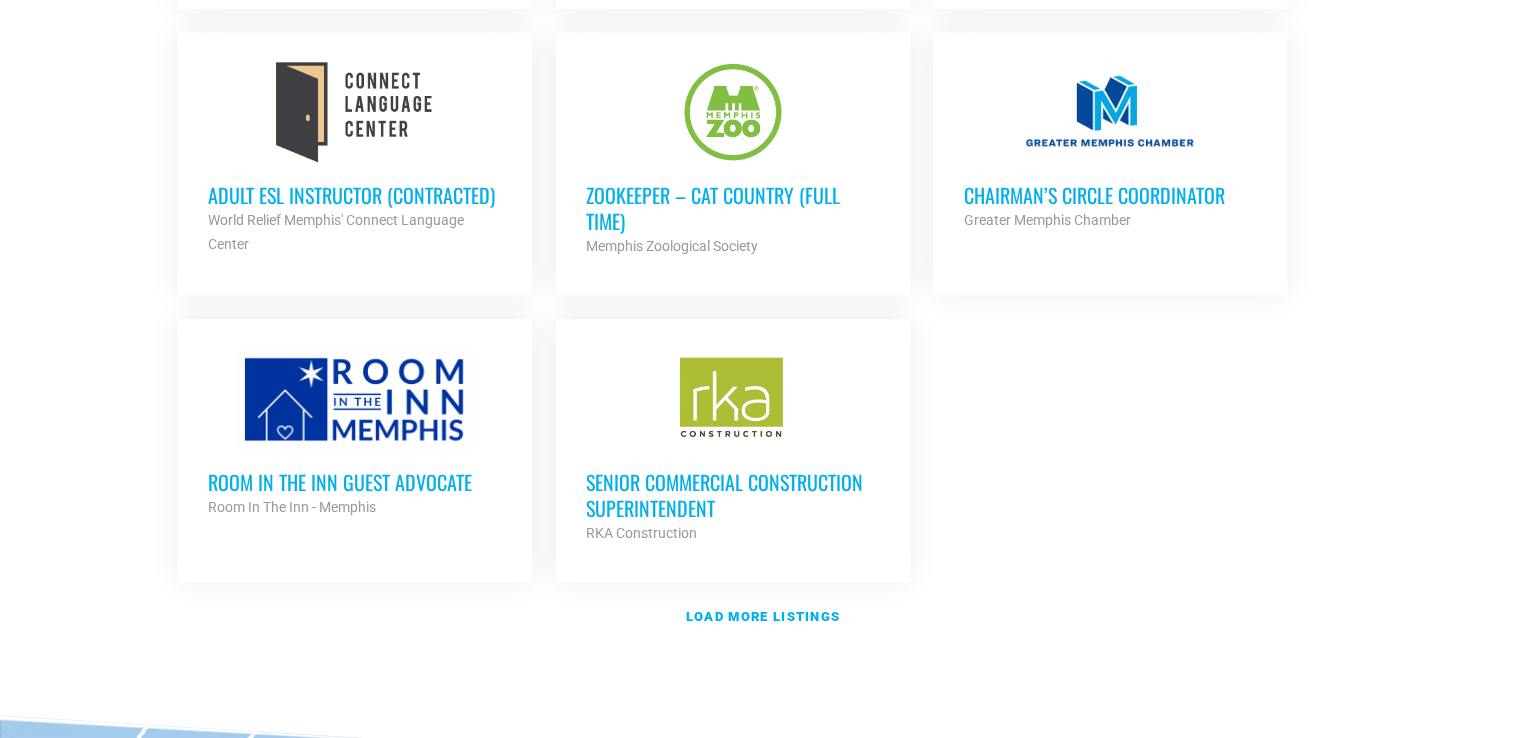 scroll, scrollTop: 2394, scrollLeft: 0, axis: vertical 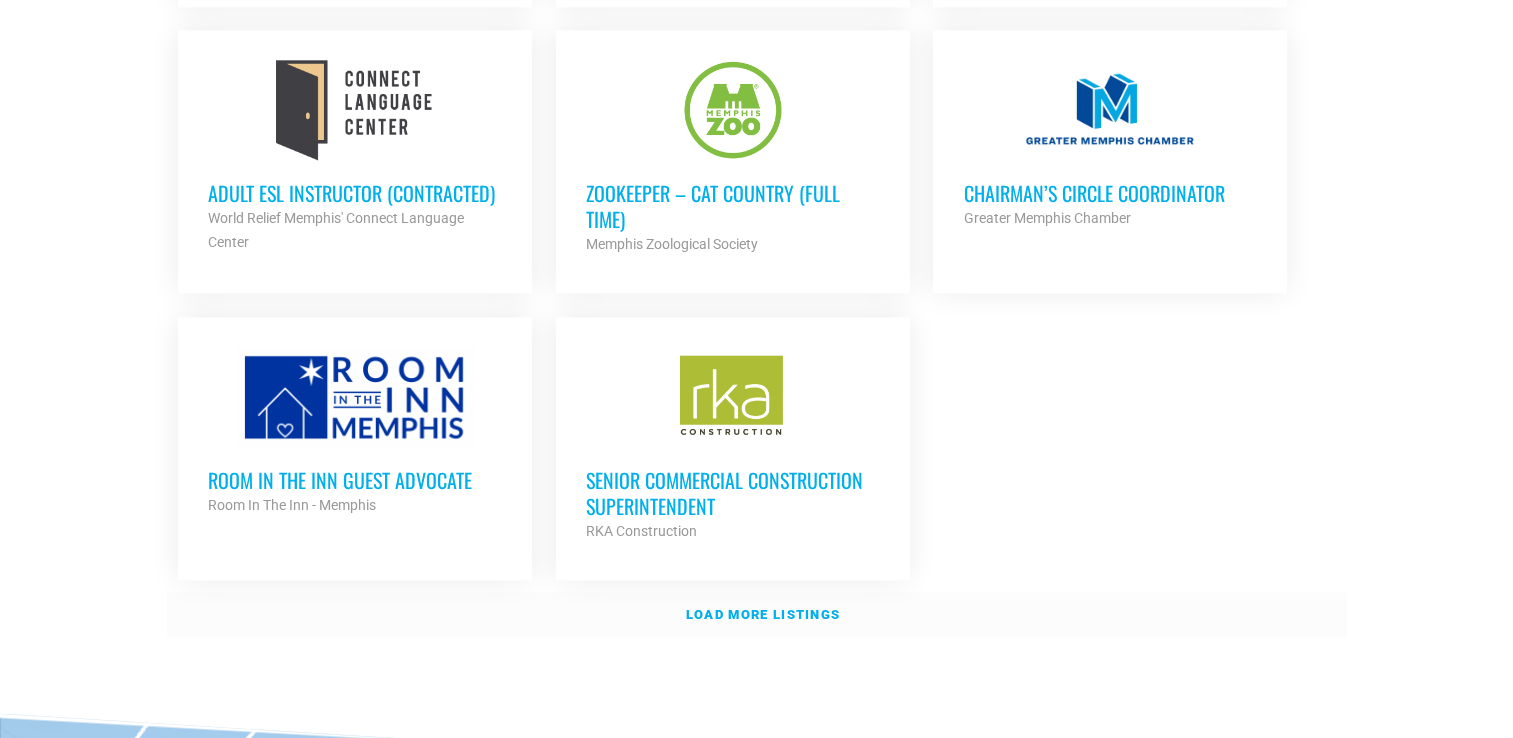 click on "Load more listings" at bounding box center [757, 615] 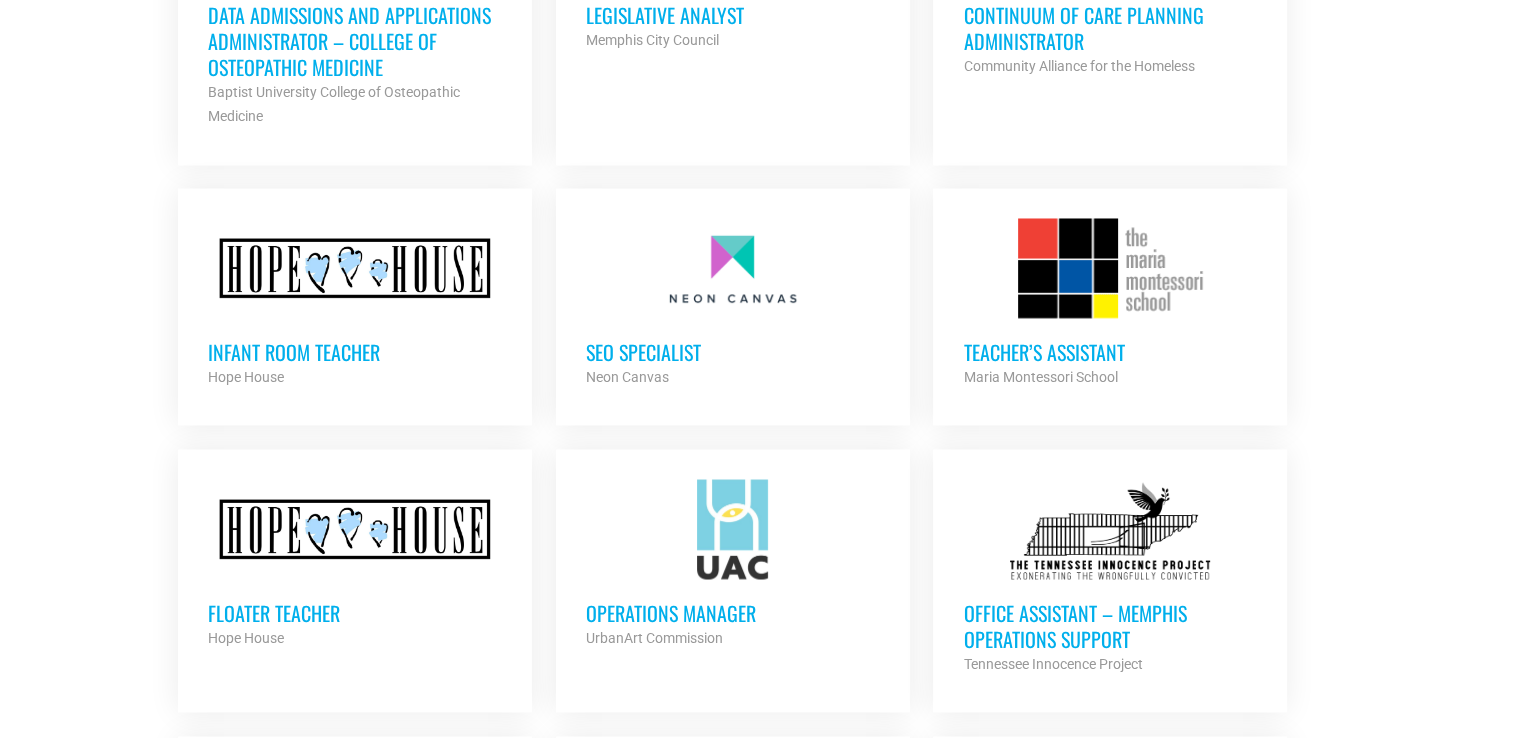 scroll, scrollTop: 3436, scrollLeft: 0, axis: vertical 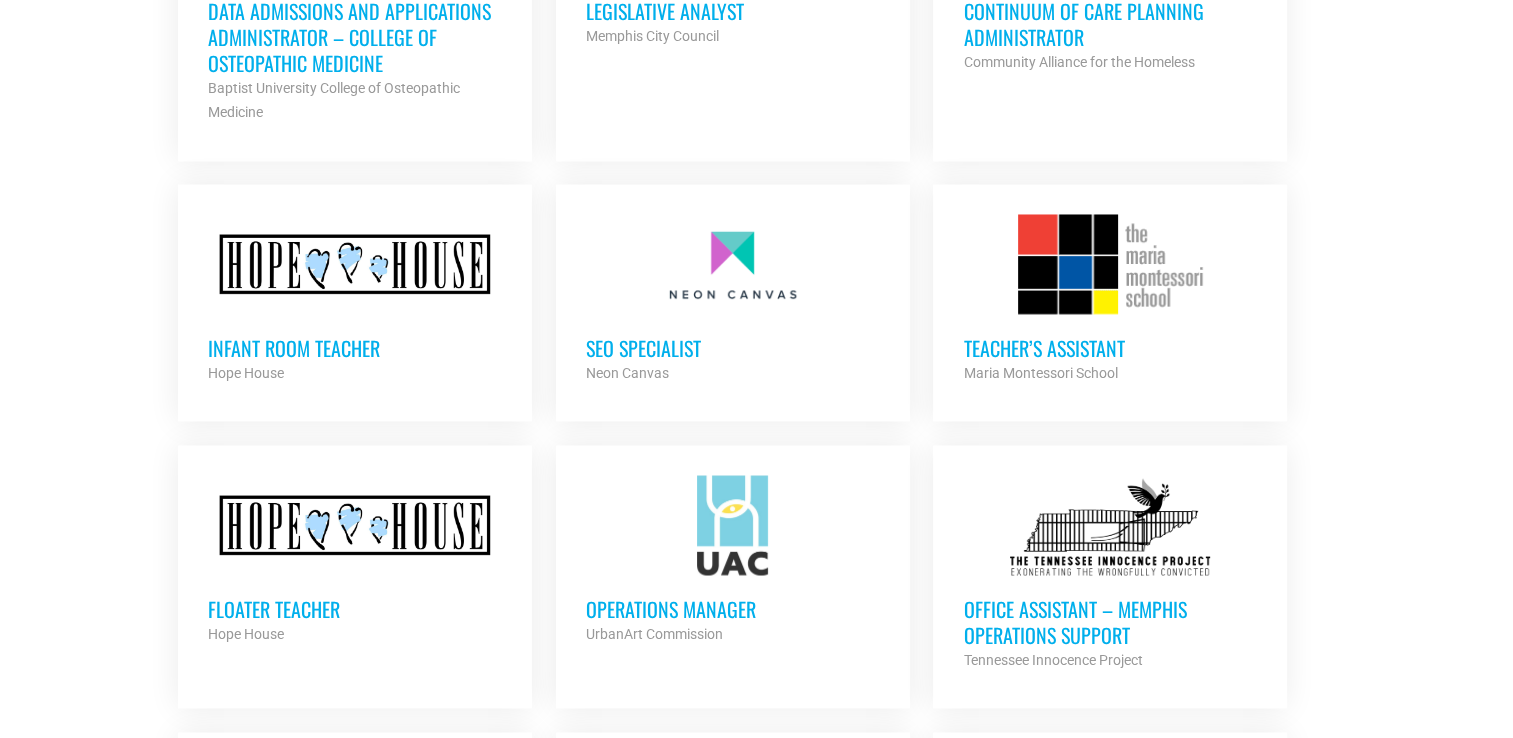 click on "Floater Teacher" at bounding box center [355, 608] 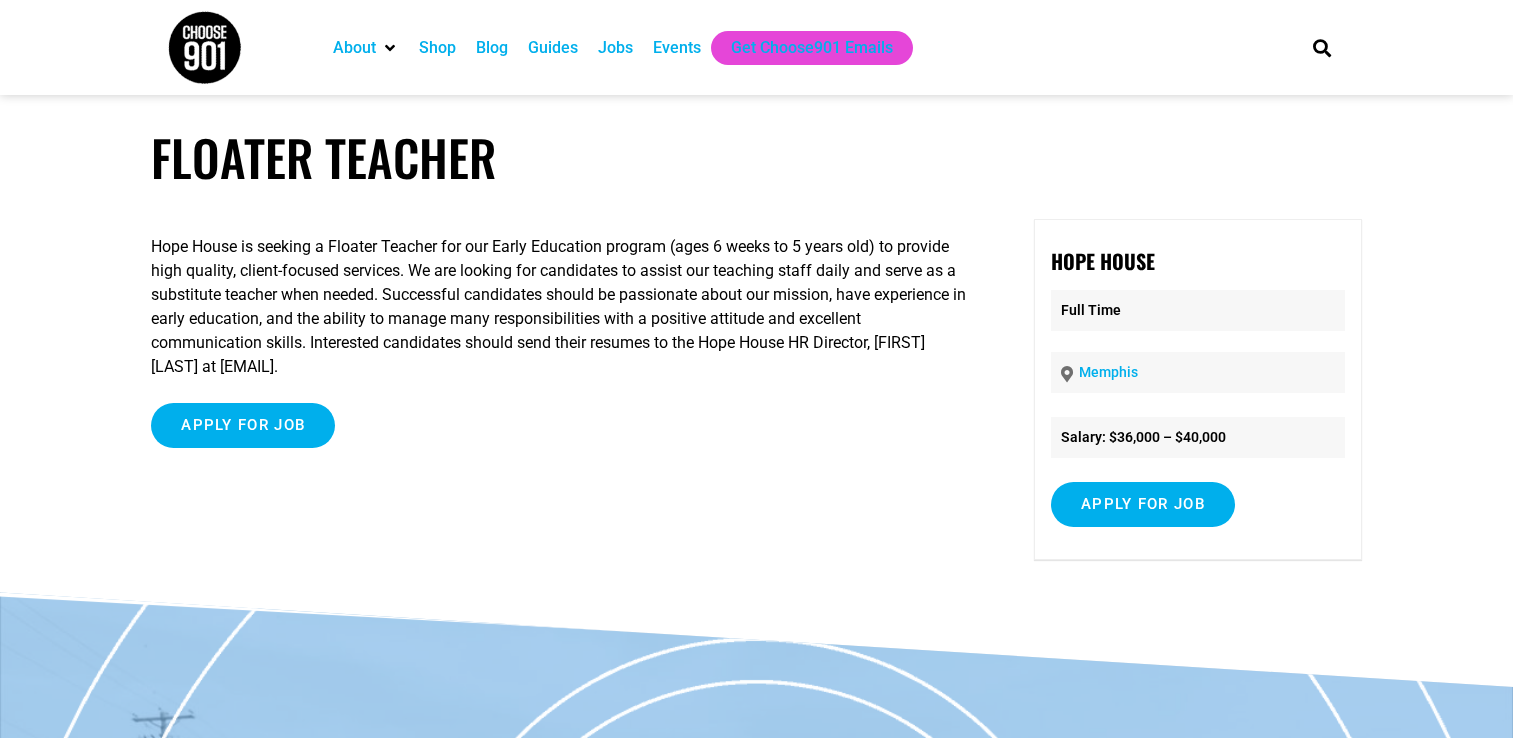 scroll, scrollTop: 0, scrollLeft: 0, axis: both 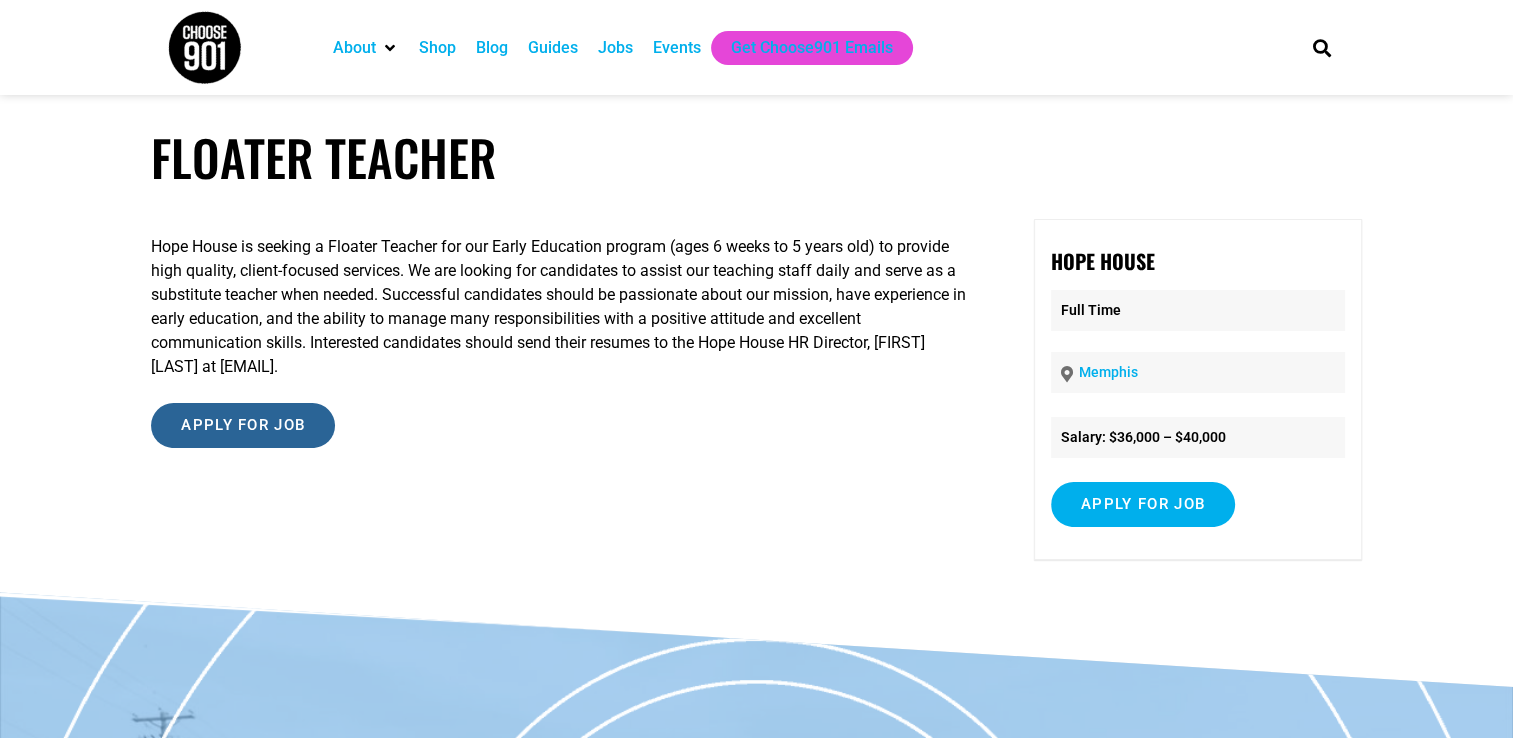 click on "Apply for job" at bounding box center [243, 425] 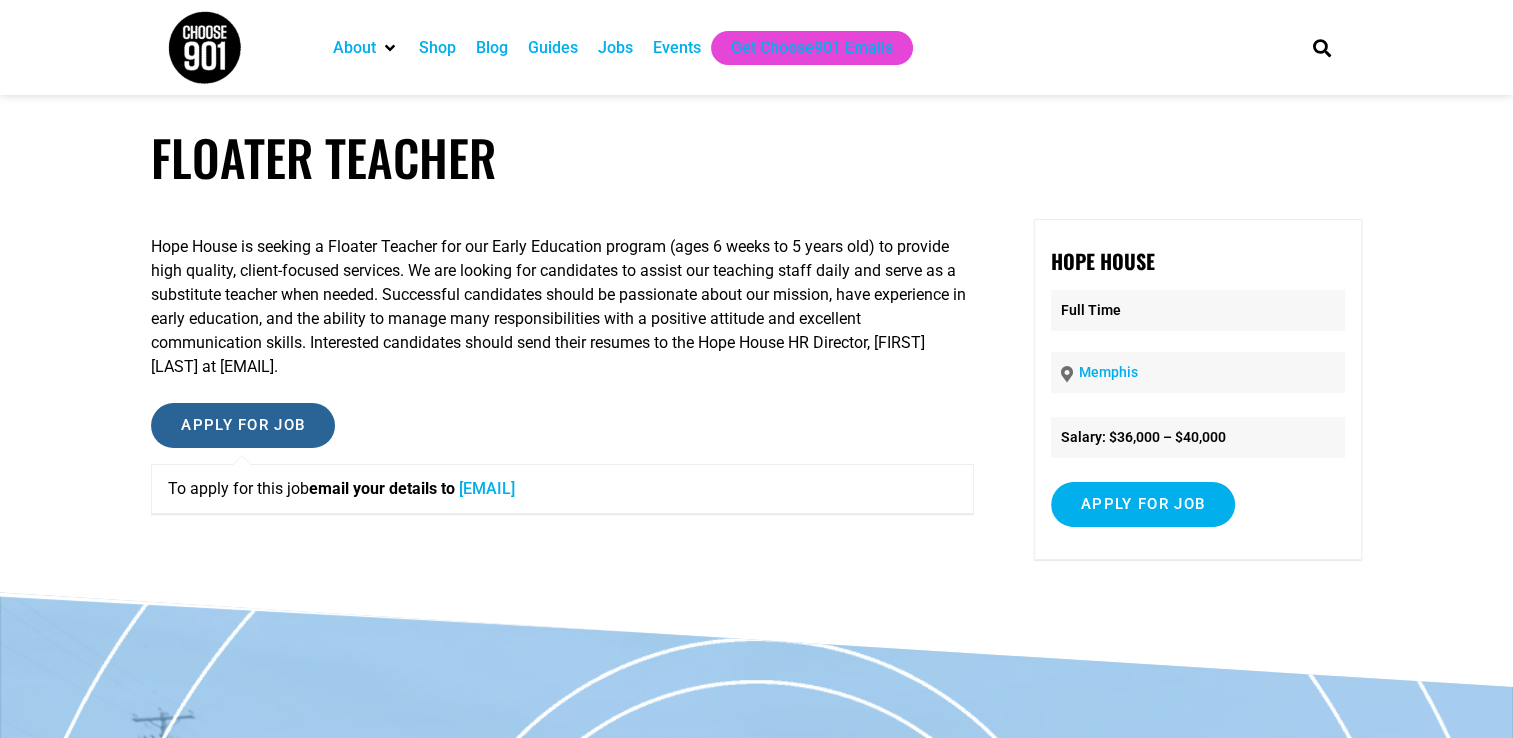 click on "Apply for job" at bounding box center [243, 425] 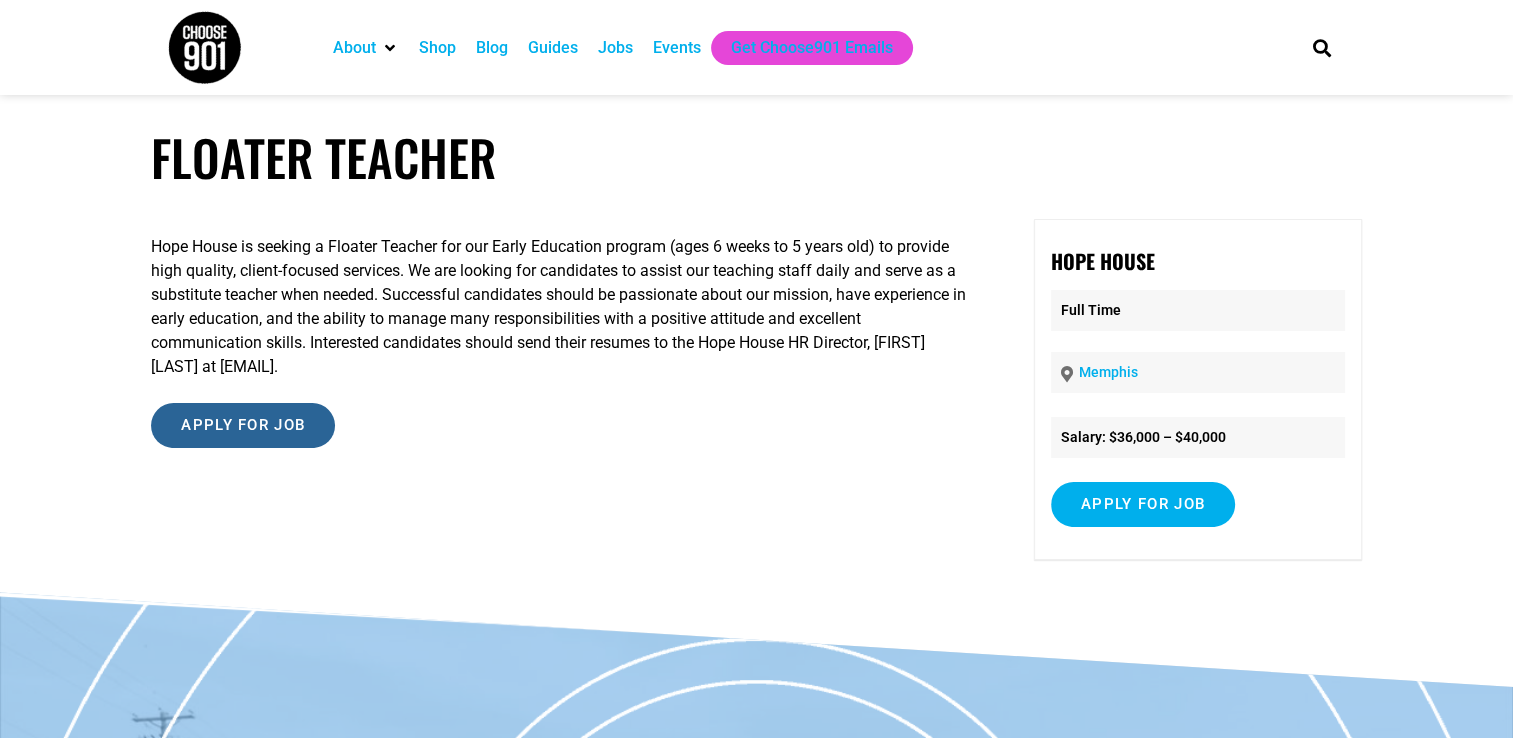 click on "Apply for job" at bounding box center [243, 425] 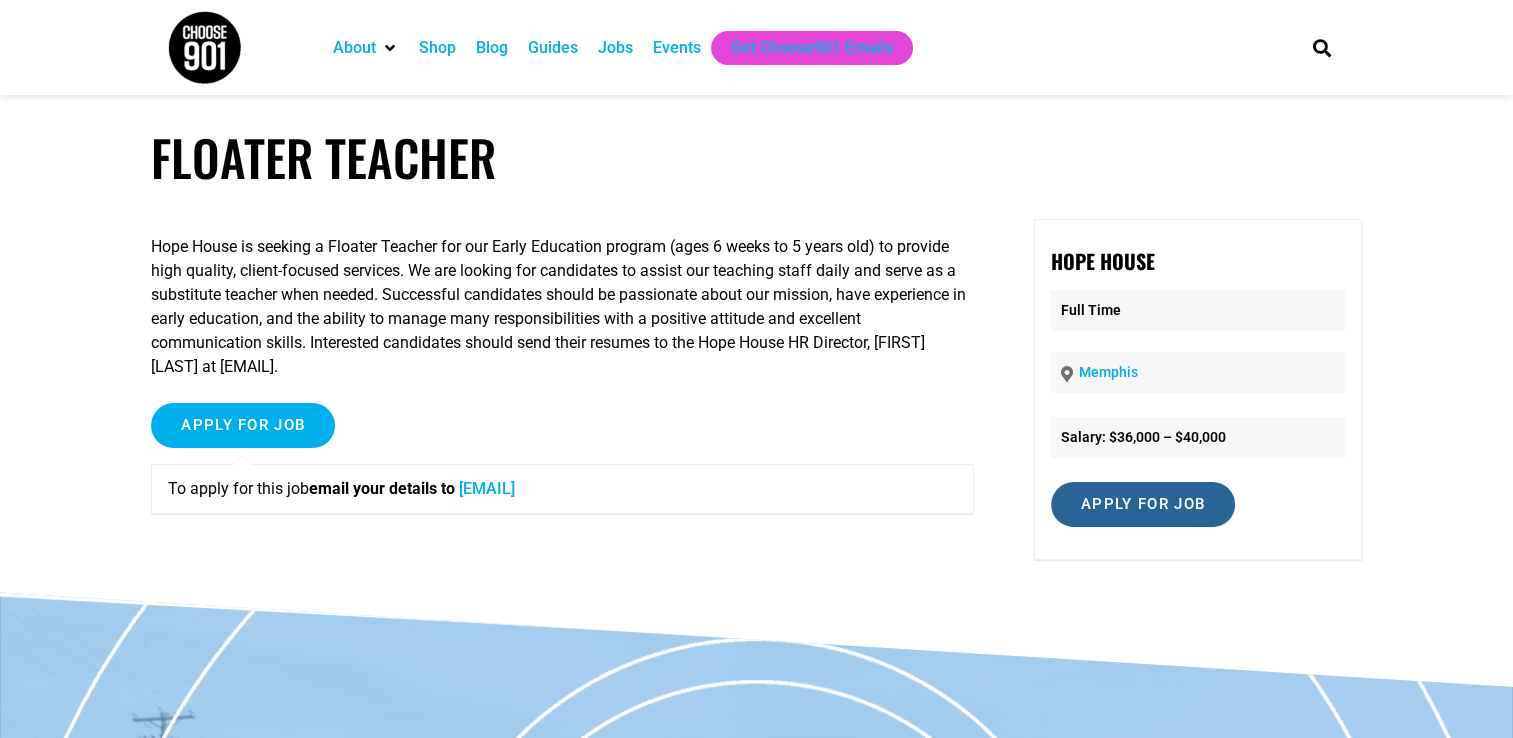 click on "Apply for job" at bounding box center [1143, 504] 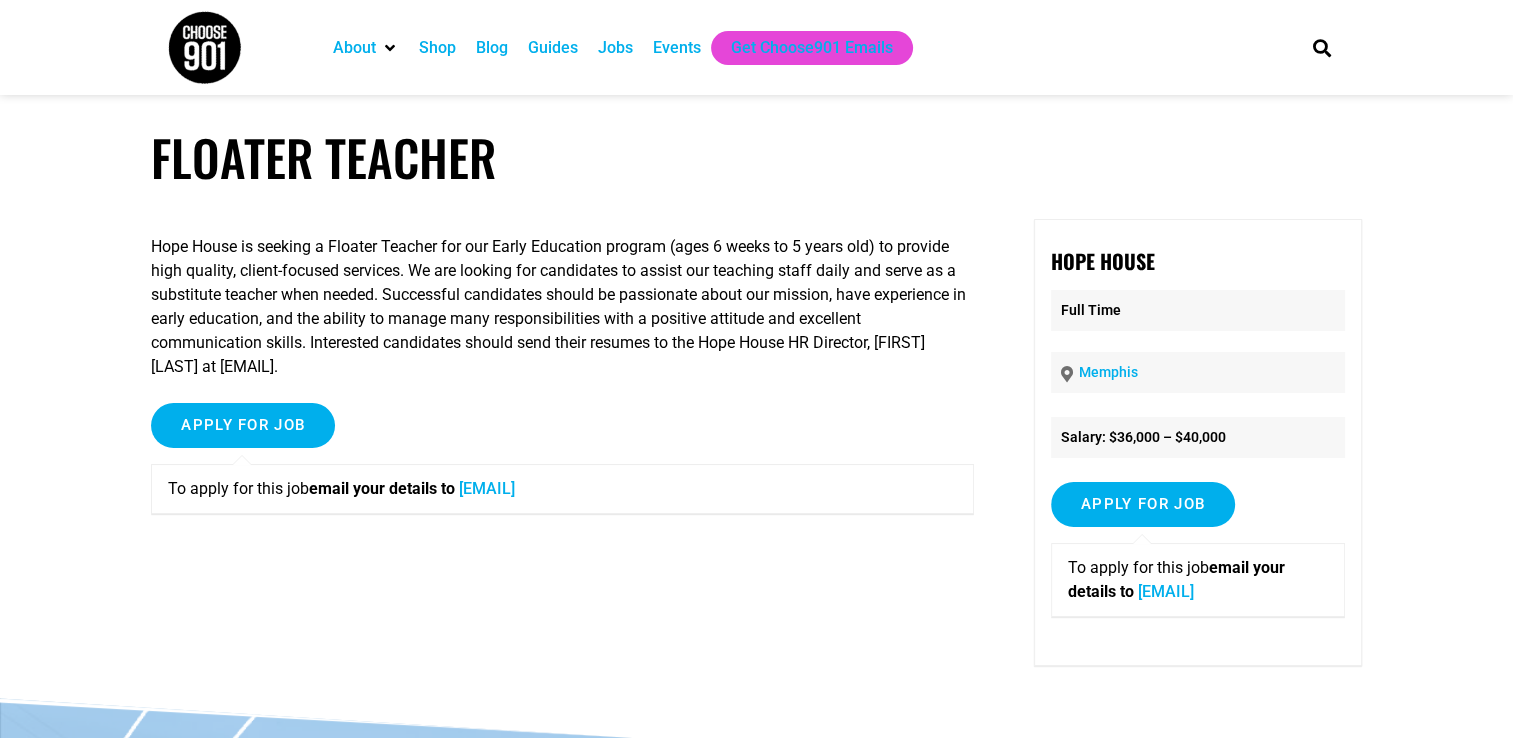 click on "mglover@hopehousememphis.org" at bounding box center (1166, 591) 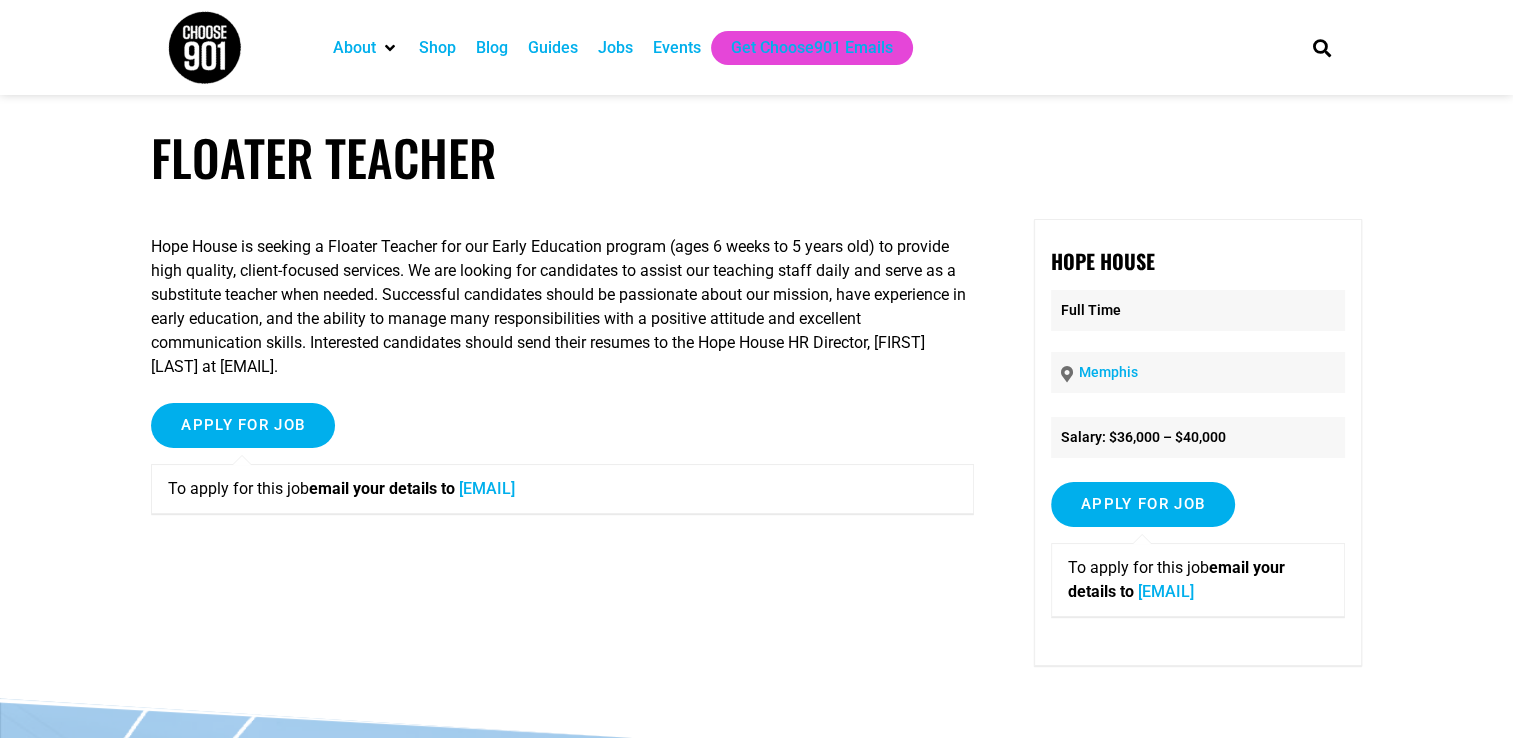 drag, startPoint x: 683, startPoint y: 726, endPoint x: 776, endPoint y: 567, distance: 184.20097 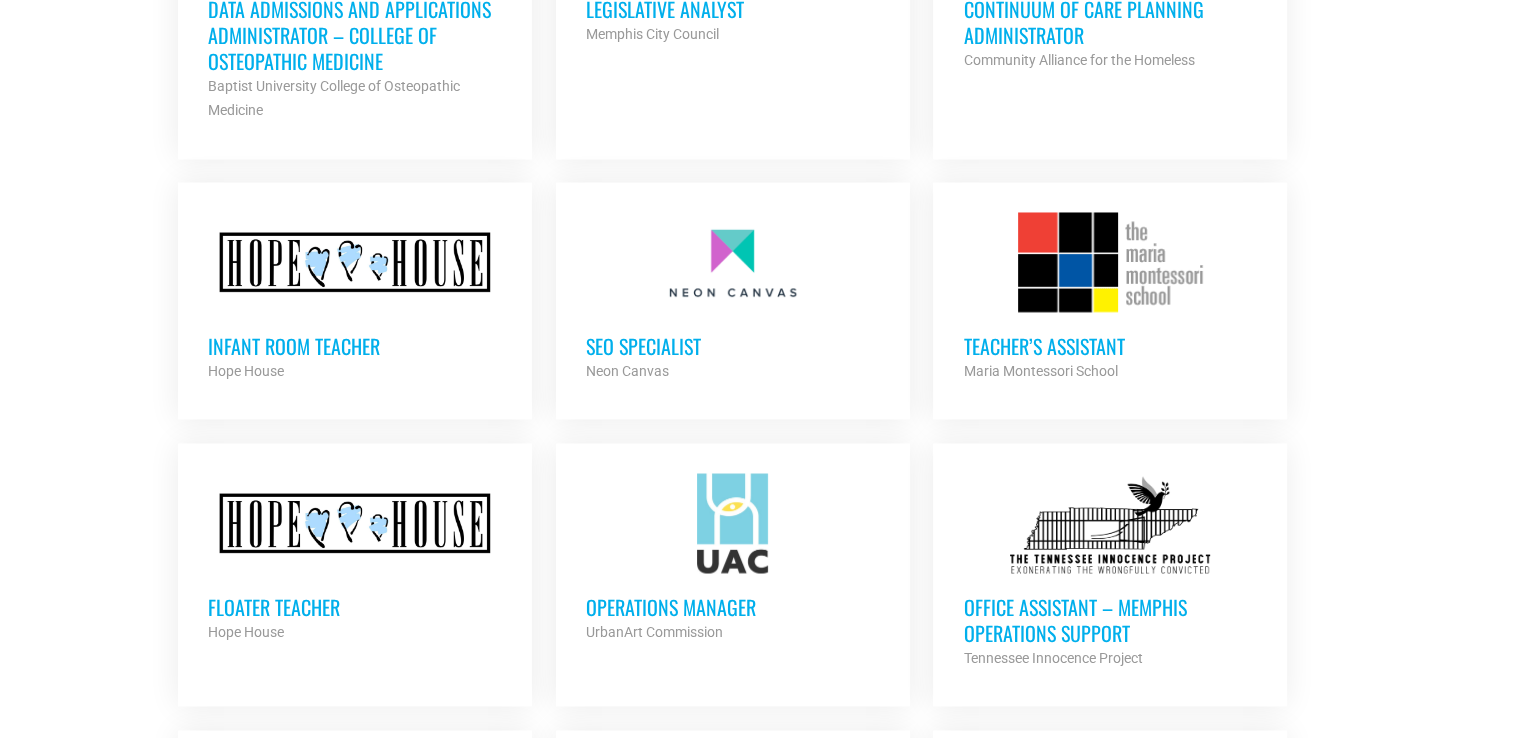 scroll, scrollTop: 3438, scrollLeft: 0, axis: vertical 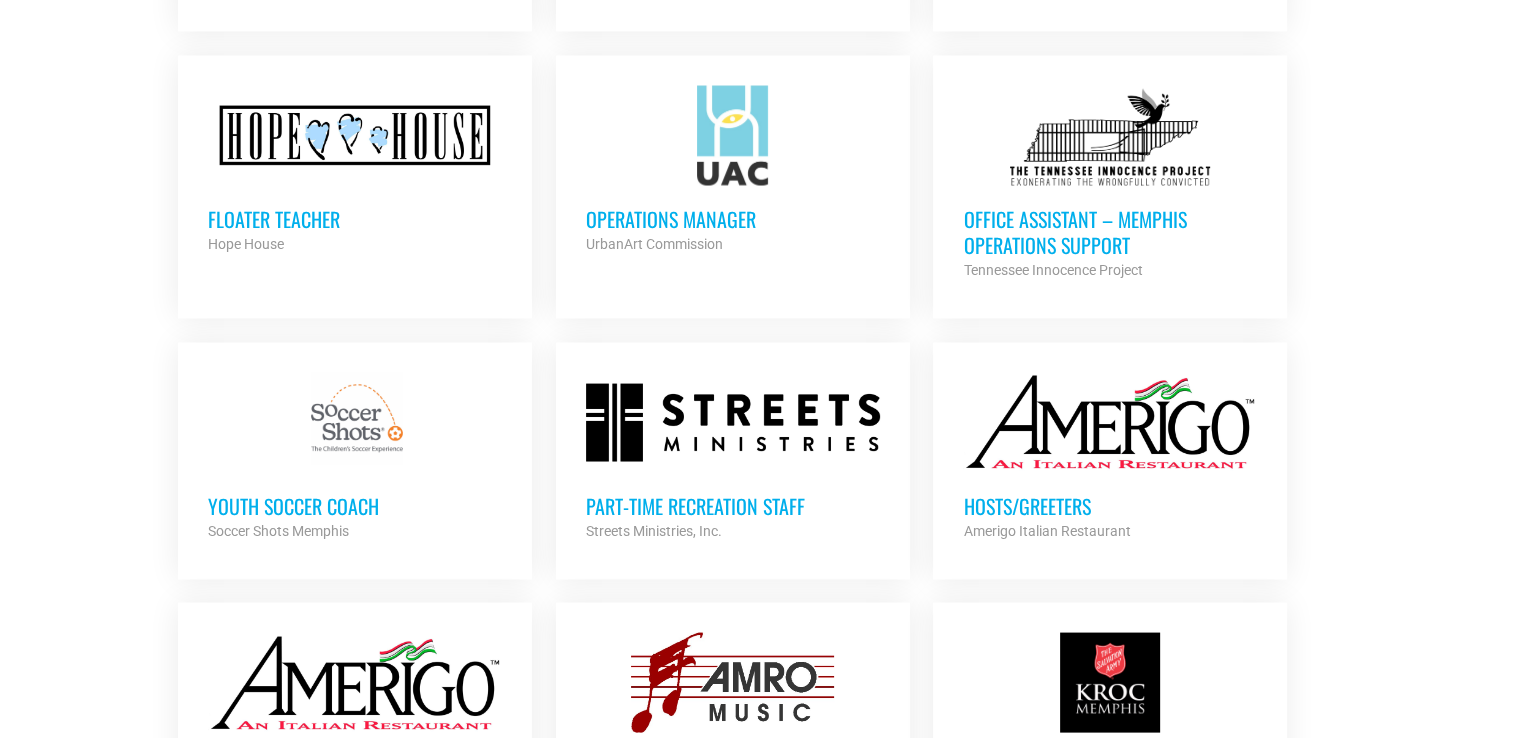 click on "Office Assistant – Memphis Operations Support" at bounding box center [1110, 232] 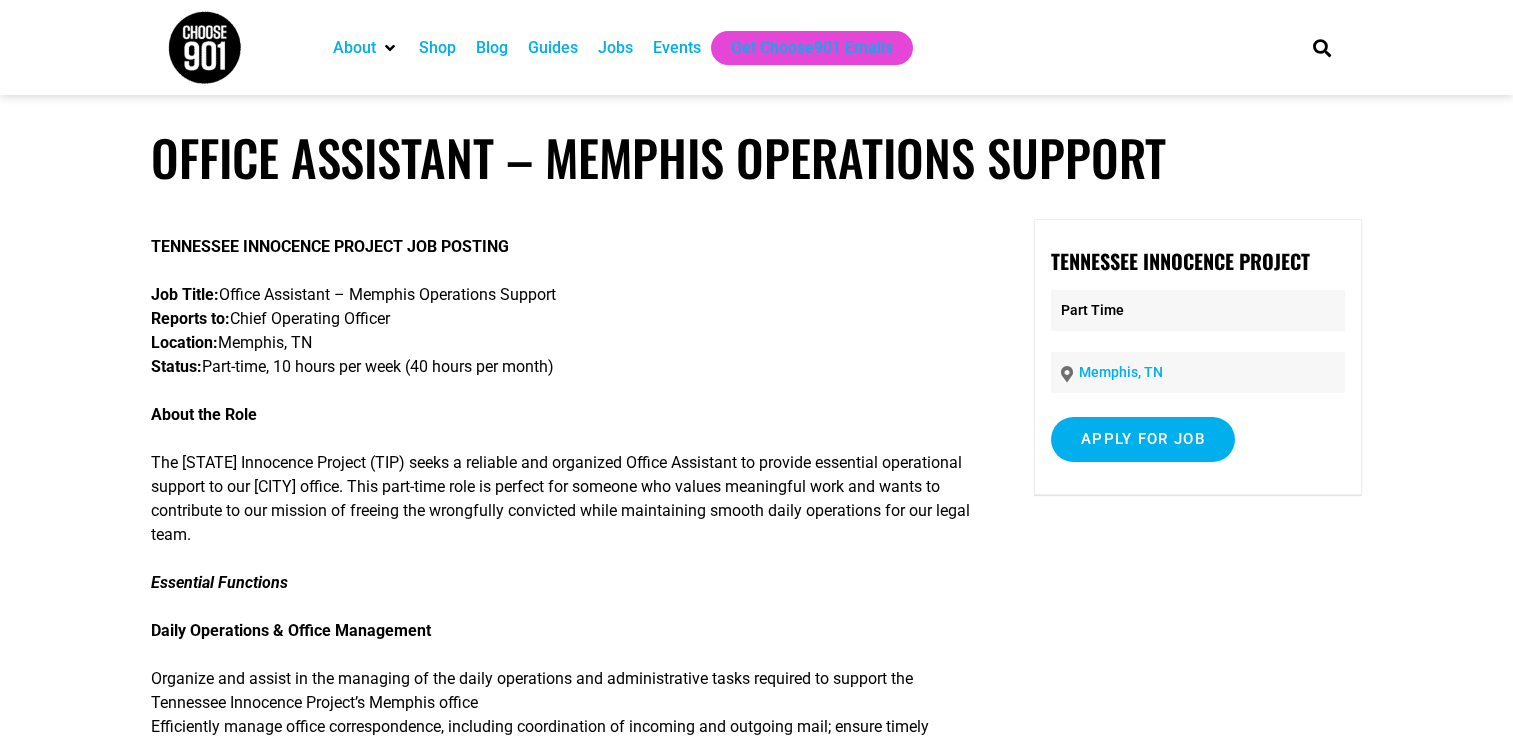 scroll, scrollTop: 0, scrollLeft: 0, axis: both 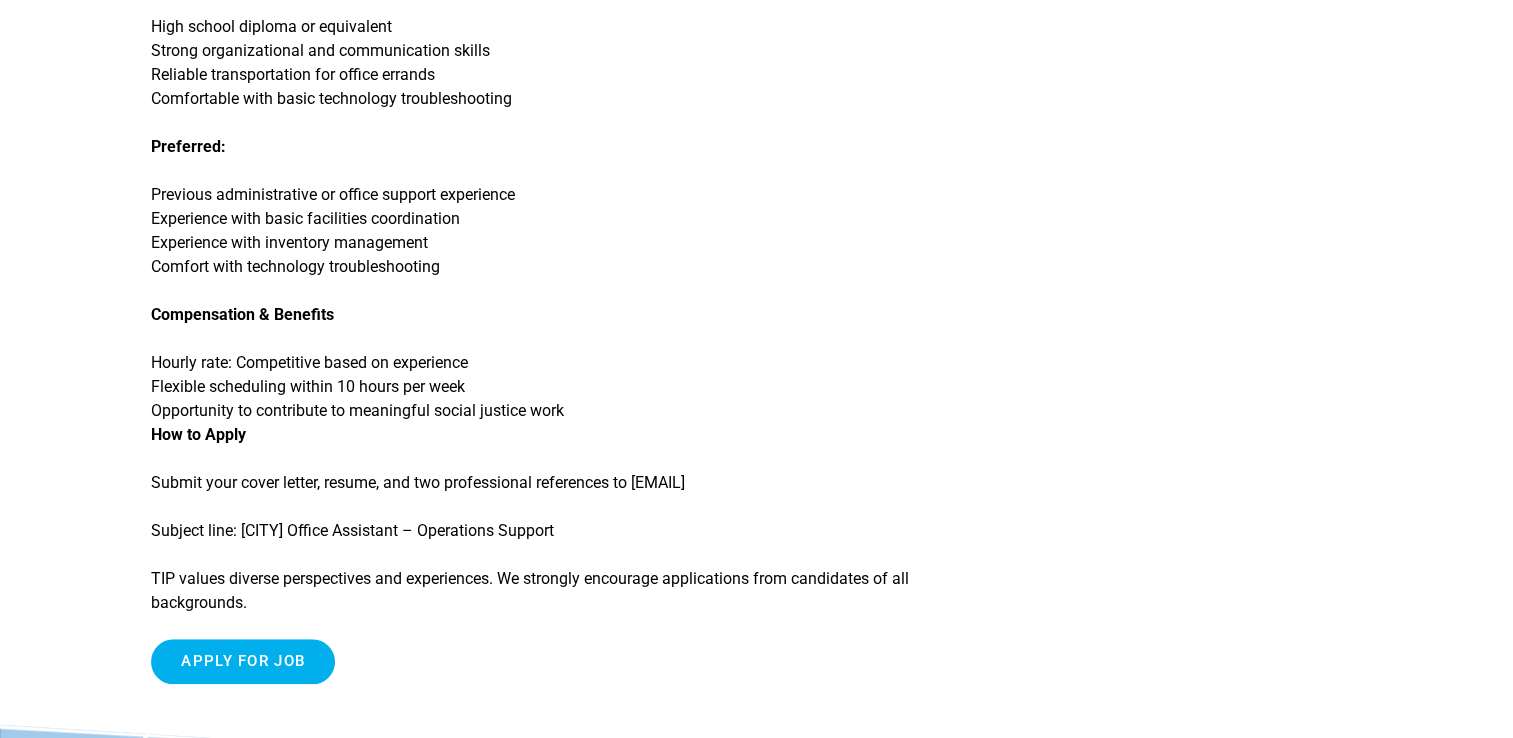 click on "TENNESSEE INNOCENCE PROJECT JOB POSTING
Job Title:  Office Assistant – Memphis Operations Support
Reports to:  Chief Operating Officer
Location:  Memphis, TN
Status:  Part-time, 10 hours per week (40 hours per month)
About the Role
The Tennessee Innocence Project (TIP) seeks a reliable and organized Office Assistant to provide essential operational support to our Memphis office. This part-time role is perfect for someone who values meaningful work and wants to contribute to our mission of freeing the wrongfully convicted while maintaining smooth daily operations for our legal team.
Essential Functions
Daily Operations & Office Management
Organize and assist in the managing of the daily operations and administrative tasks required to support the Tennessee Innocence Project’s Memphis office
Efficiently manage office correspondence, including coordination of incoming and outgoing mail; ensure timely routing to staff and responses to clients.
Administrative Support" at bounding box center [562, -551] 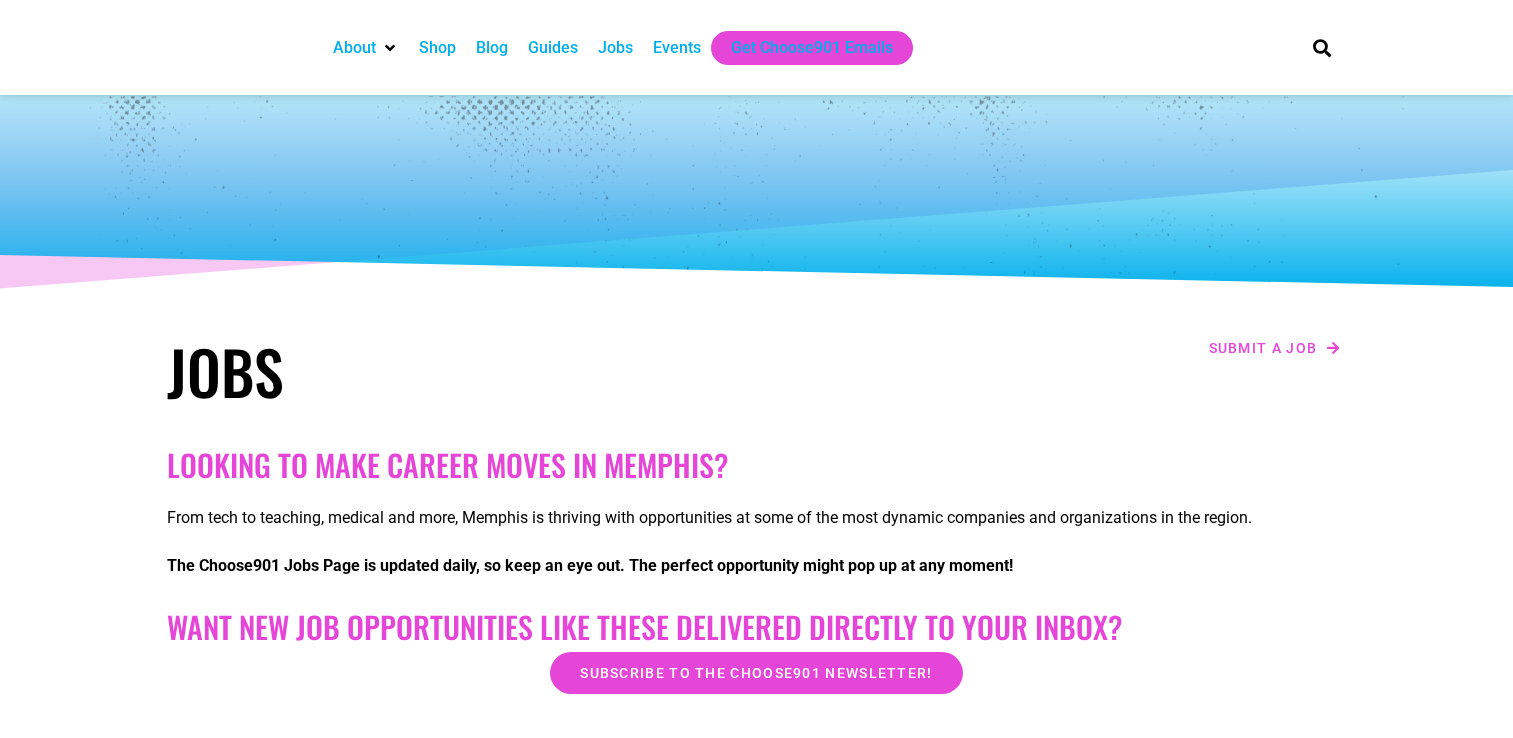 scroll, scrollTop: 3825, scrollLeft: 0, axis: vertical 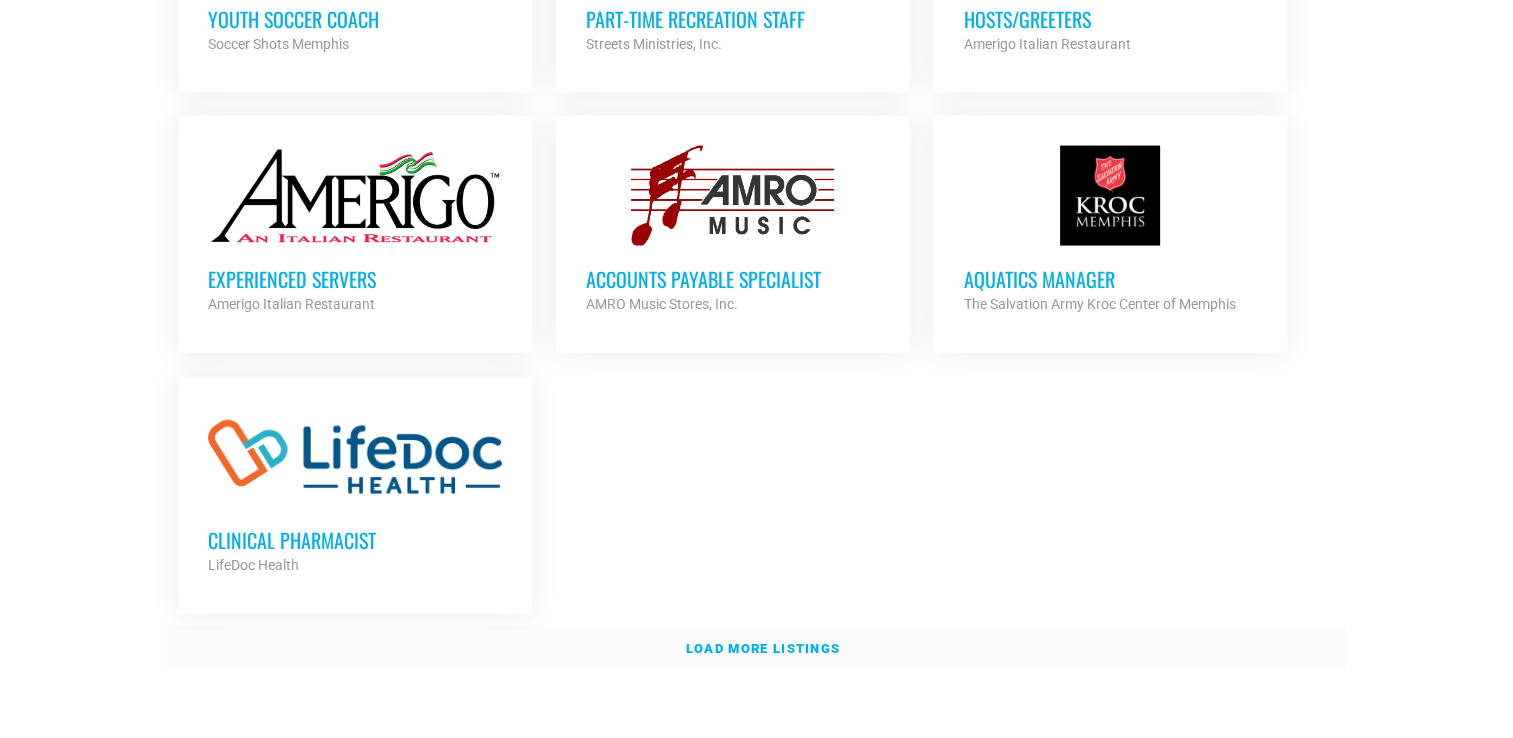 click on "Load more listings" at bounding box center [757, 649] 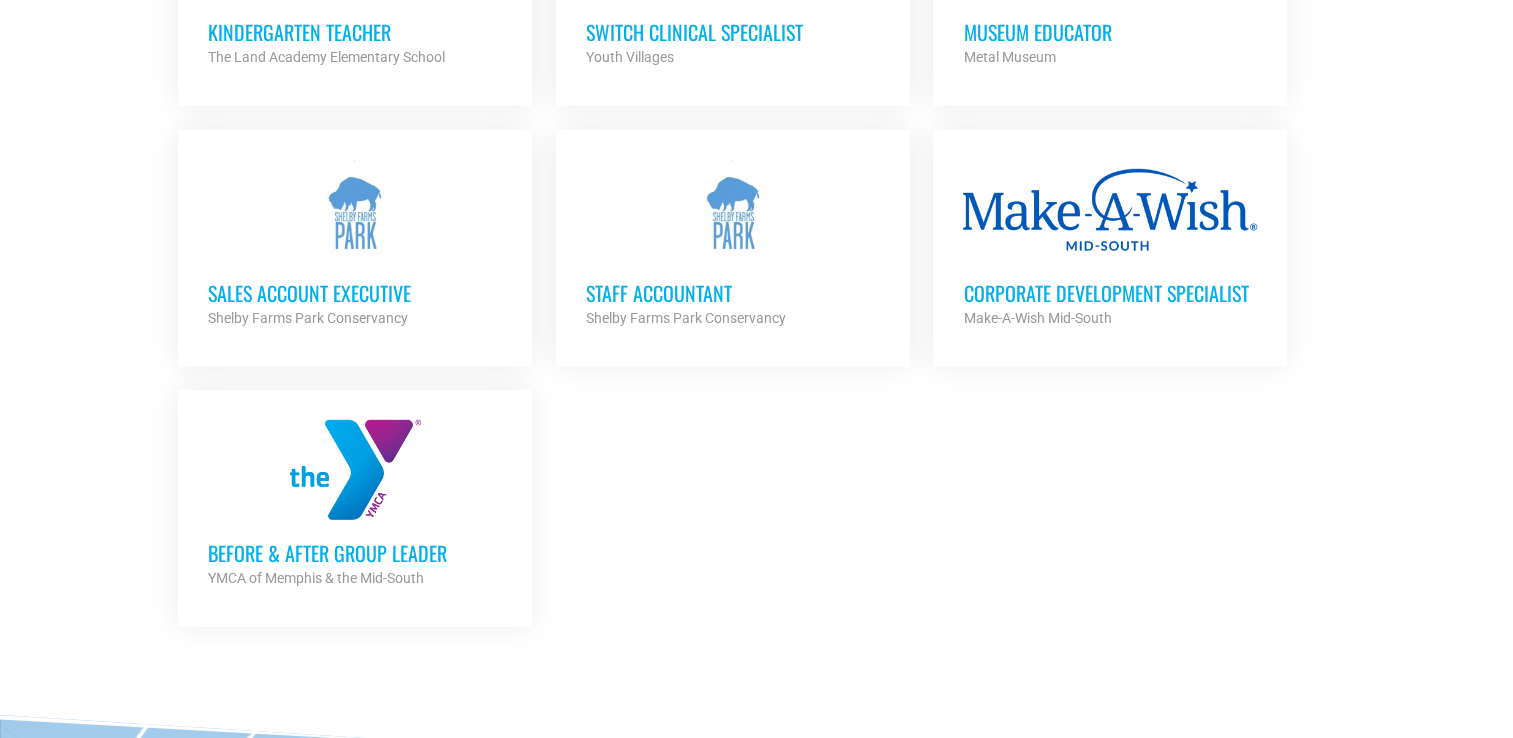 scroll, scrollTop: 5917, scrollLeft: 0, axis: vertical 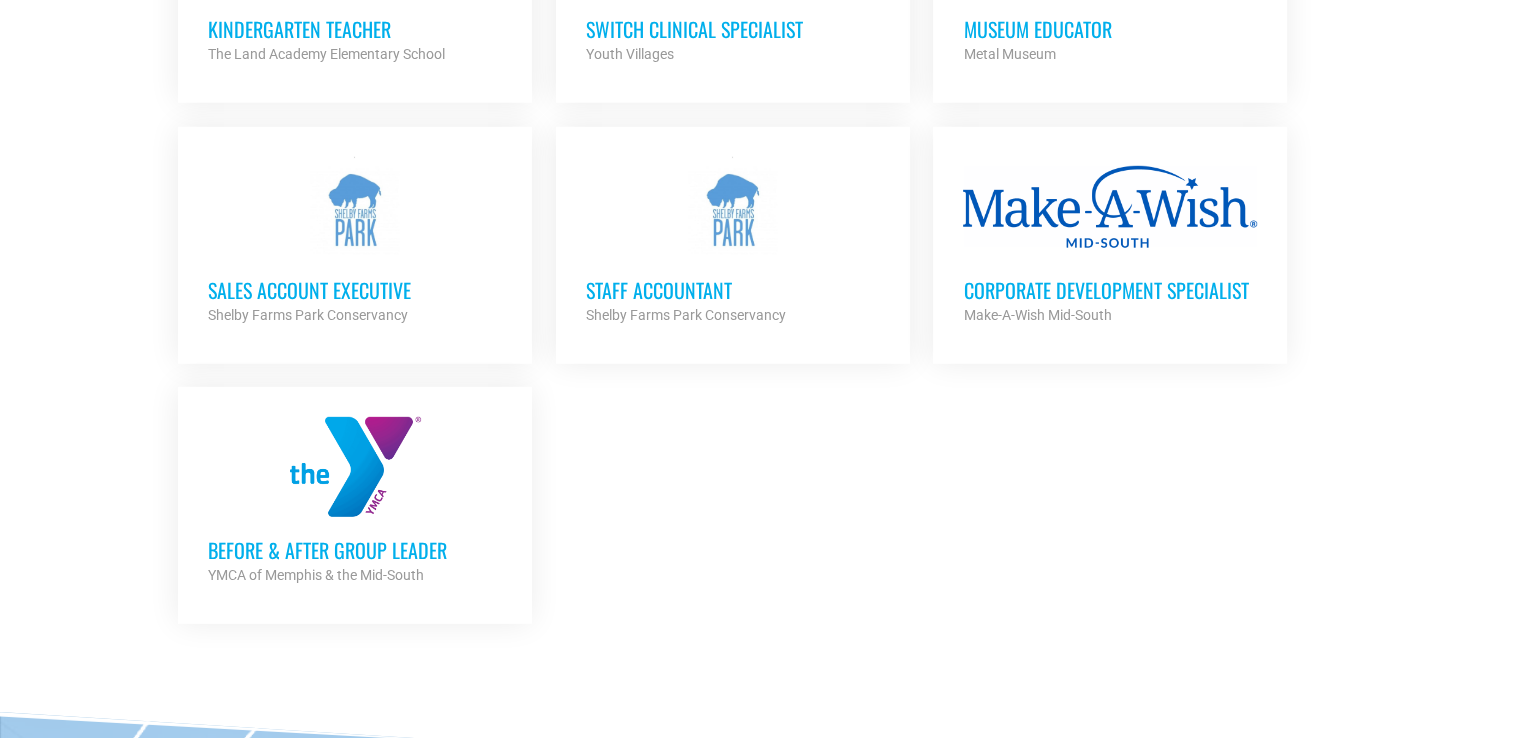 click on "Before & After Group Leader" at bounding box center (355, 550) 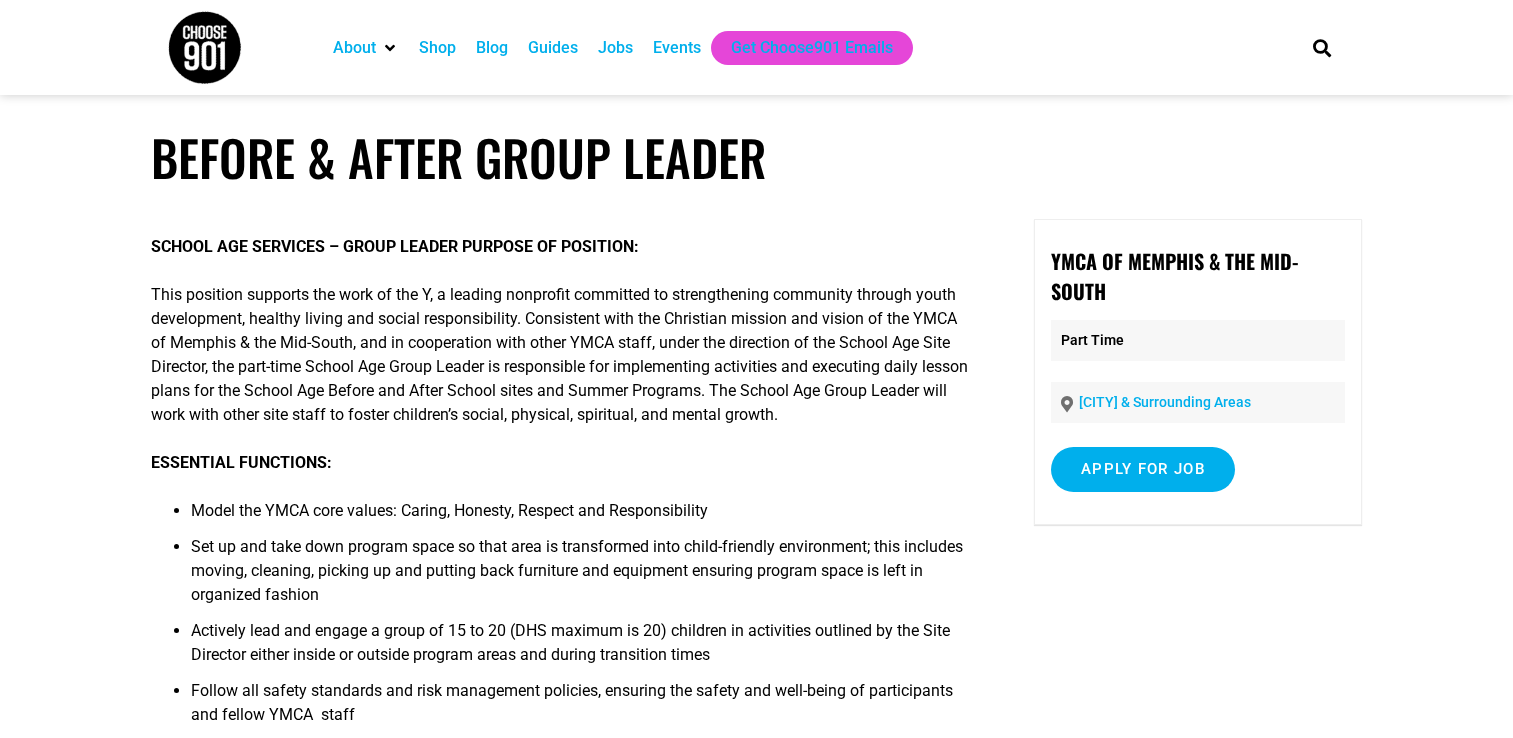 scroll, scrollTop: 0, scrollLeft: 0, axis: both 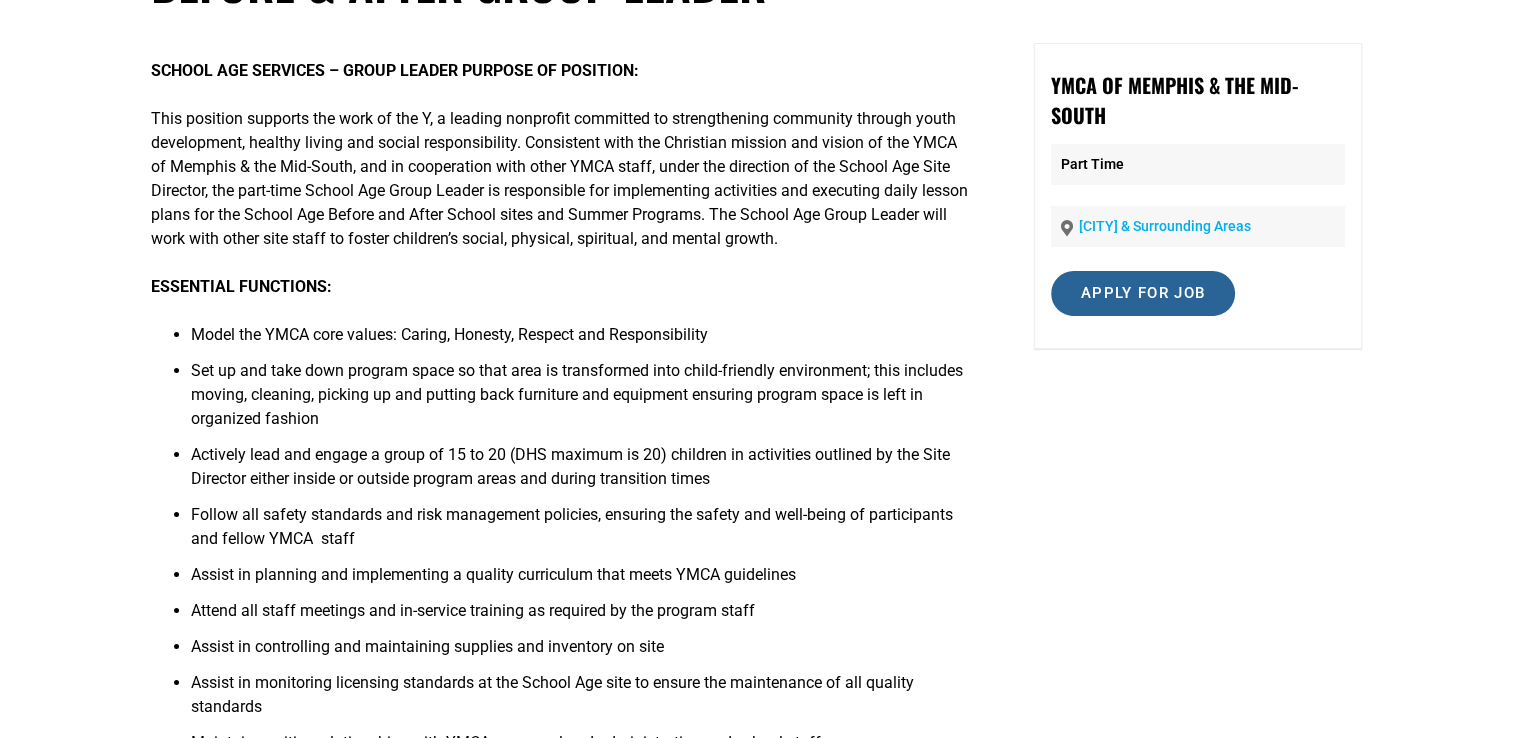 click on "Apply for job" at bounding box center (1143, 293) 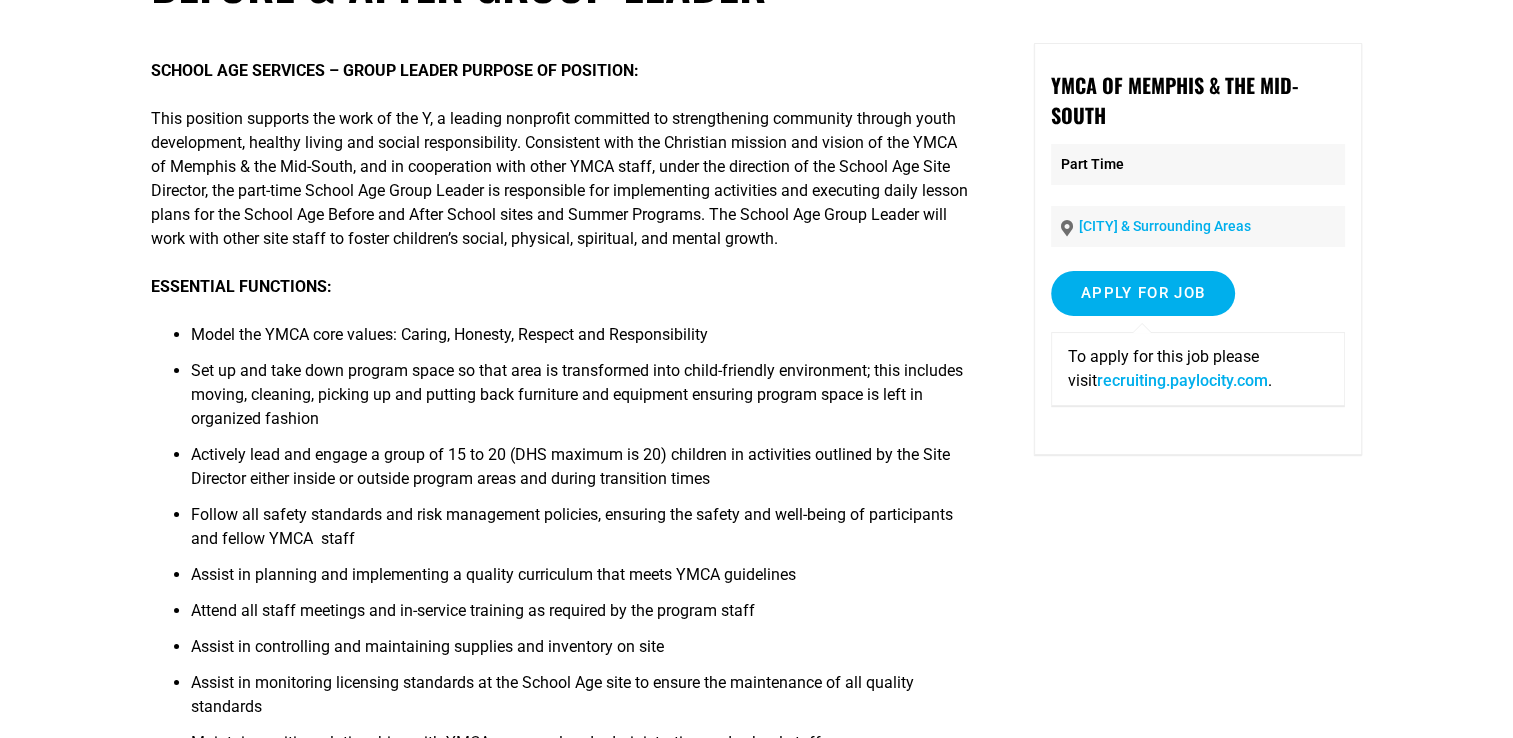 click on "recruiting.paylocity.com" at bounding box center [1182, 380] 